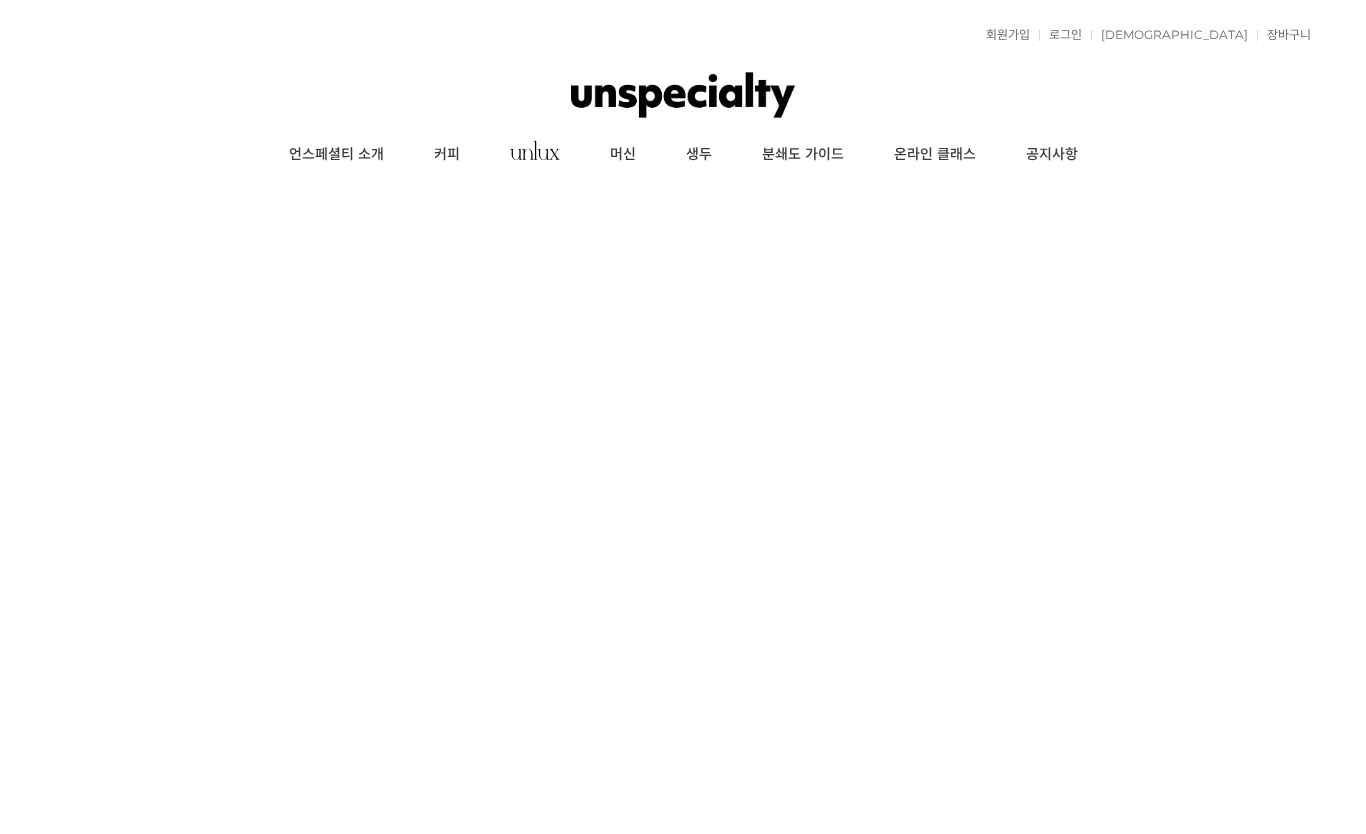 scroll, scrollTop: 0, scrollLeft: 0, axis: both 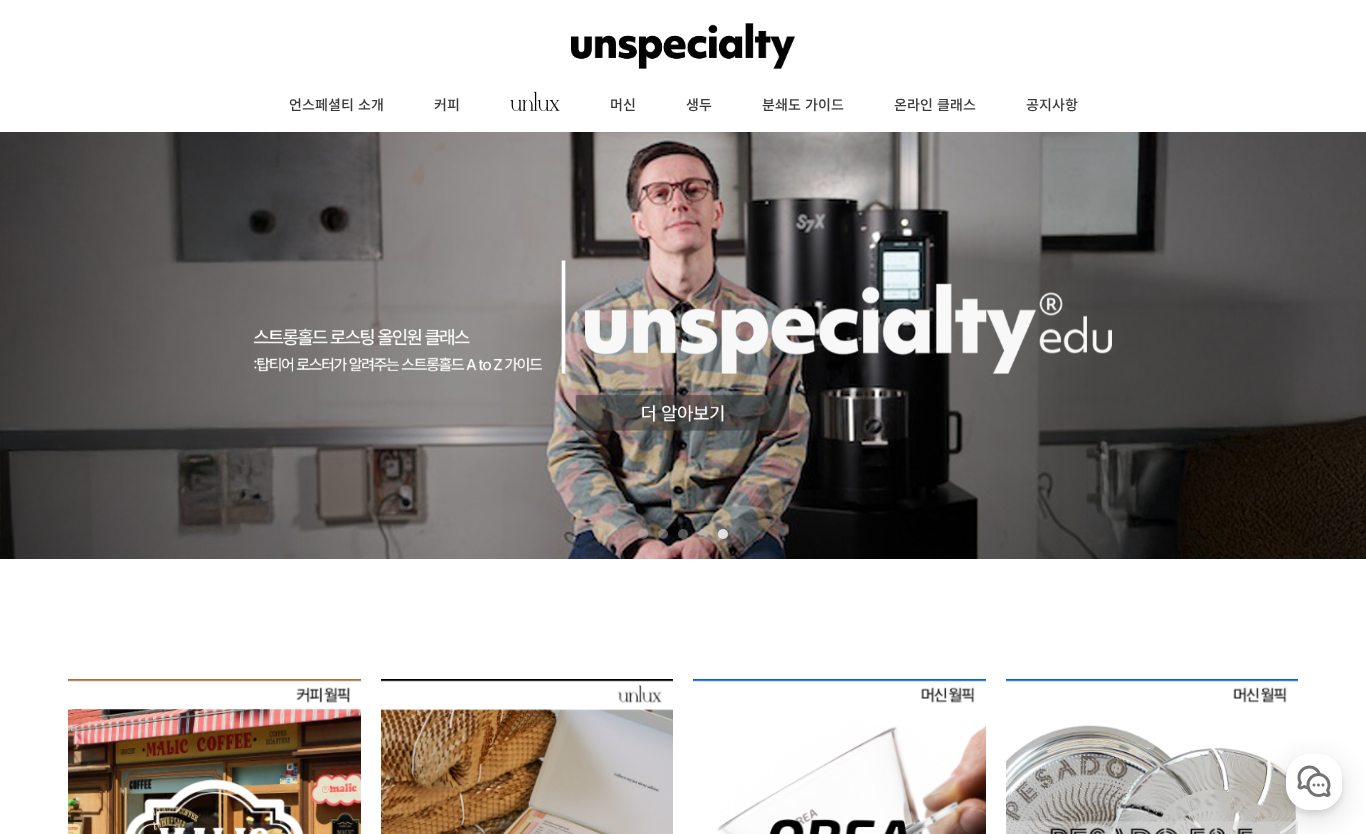 click on "커피" at bounding box center [447, 106] 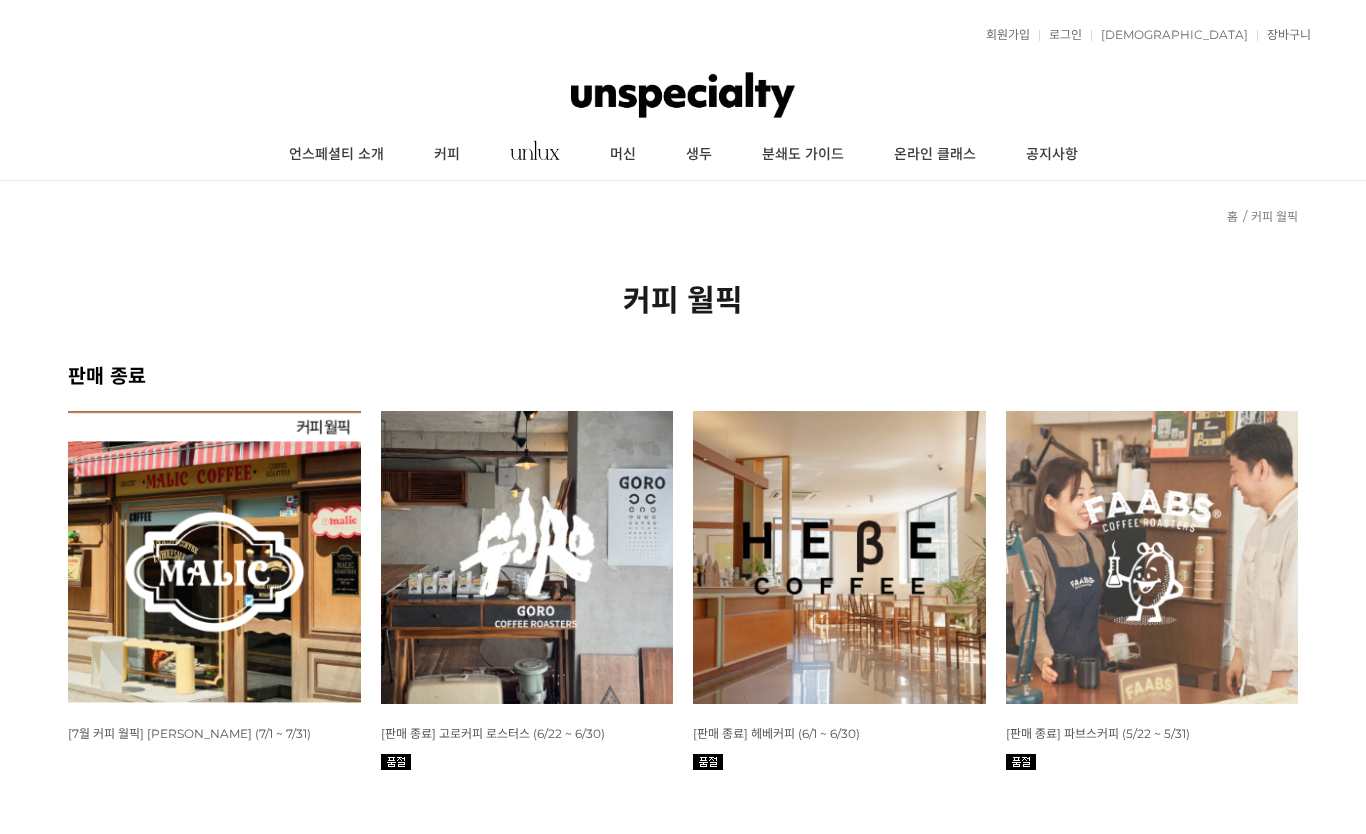 scroll, scrollTop: 0, scrollLeft: 0, axis: both 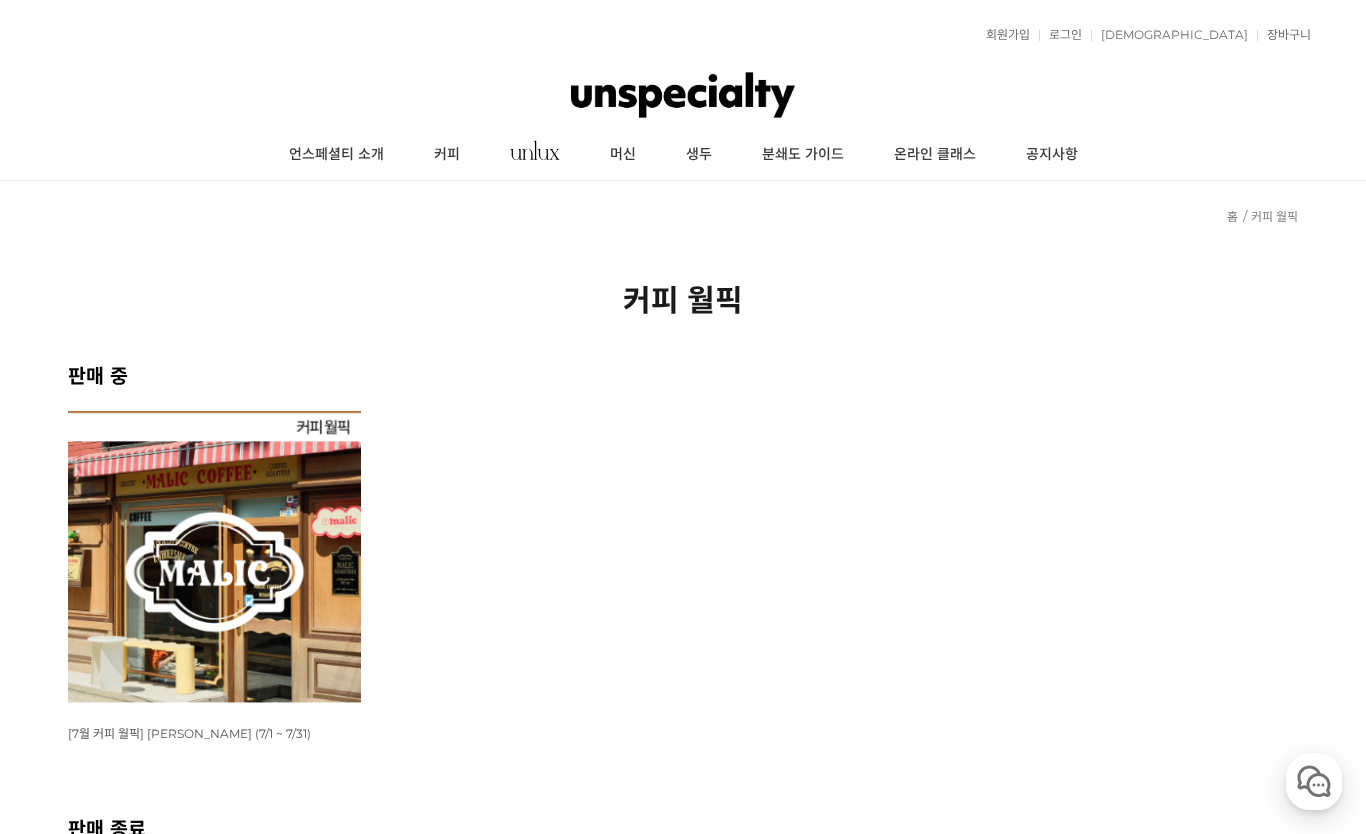 click at bounding box center (214, 557) 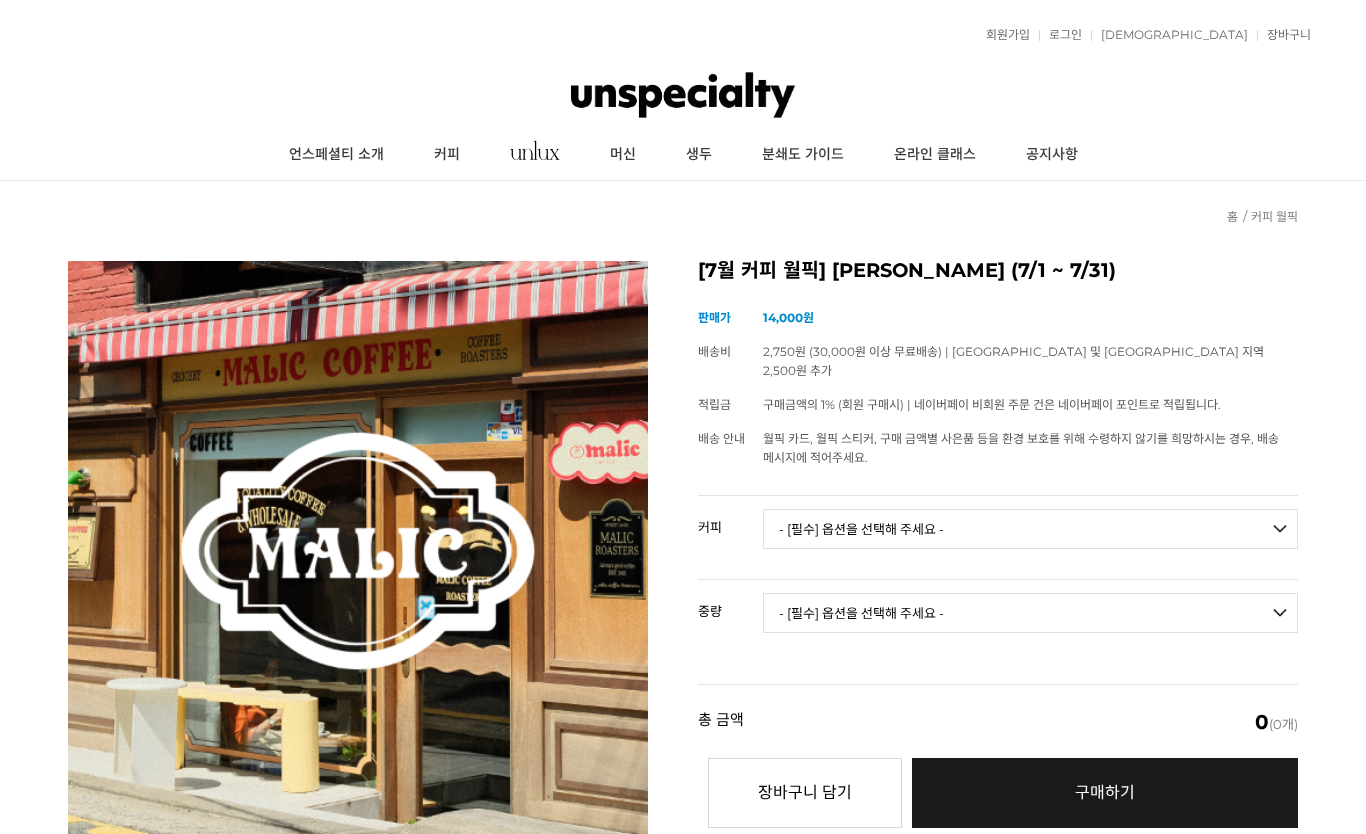 scroll, scrollTop: 92, scrollLeft: 0, axis: vertical 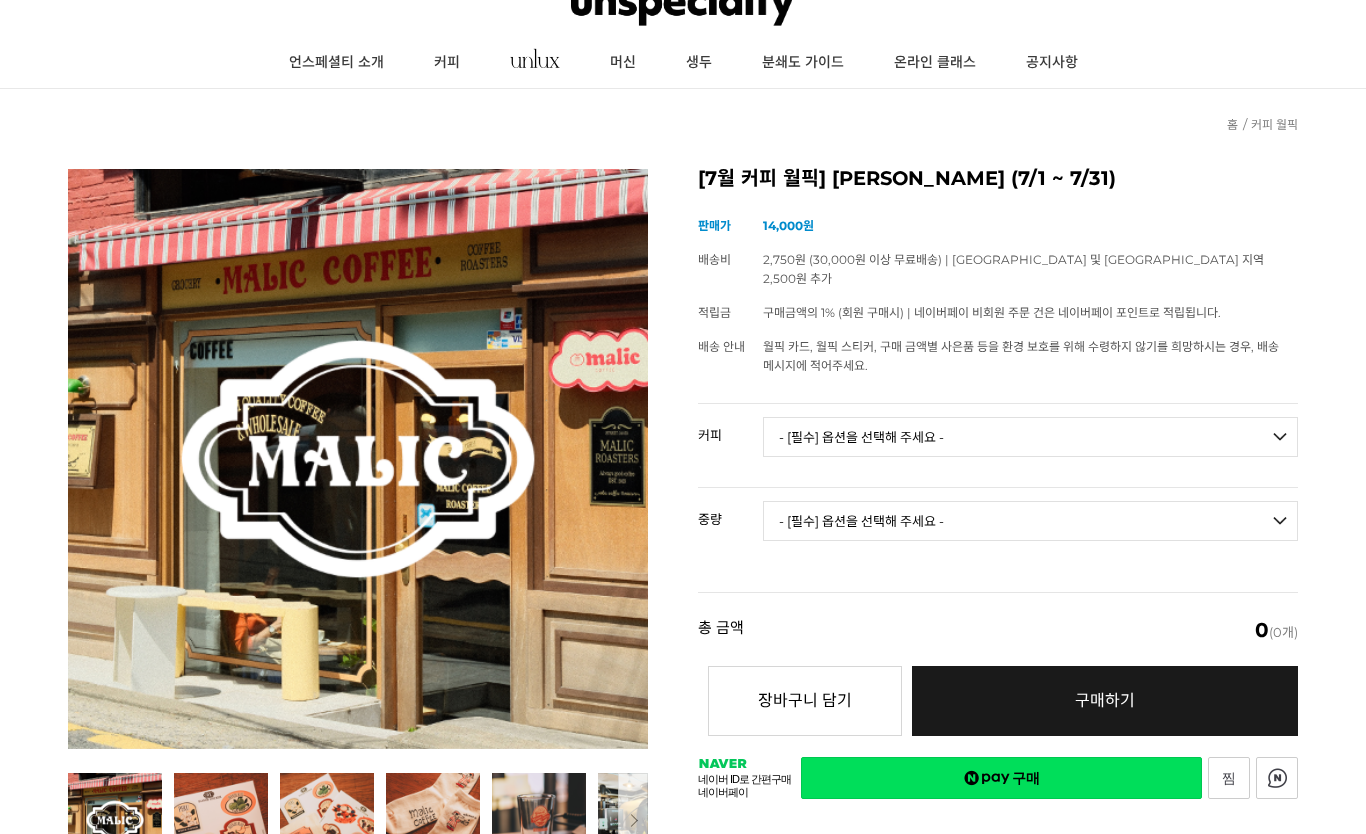 click on "- [필수] 옵션을 선택해 주세요 - ------------------- 언스페셜티 분쇄도 가이드 종이(주문 1개당 최대 1개 제공) 그레이프 쥬스 (언스페셜티 블렌드) 애플 쥬스 (언스페셜티 블렌드) 허니 자몽 쥬스 (언스페셜티 블렌드) [기획상품] 2024 Best of Panama 3종 10g 레시피팩 프루티 블렌드 마일드 블렌드 모닝 블렌드 #1 탄자니아 아카시아 힐스 게이샤 AA 풀리 워시드 [품절] #2 콜롬비아 포파얀 슈가케인 디카페인 #3 에티오피아 알로 타미루 미리가 74158 워시드 #4 에티오피아 첼베사 워시드 디카페인 #5 케냐 뚱구리 AB 풀리 워시드 [품절] #6 에티오피아 버그 우 셀렉션 에얼룸 내추럴 (Lot2) #7 에티오피아 알로 타미루 무라고 74158 클래식 워시드 #8 케냐 은가라투아 AB 워시드 (Lot 159) [품절] [7.4 오픈] #9 온두라스 마리사벨 카바예로 파카마라 워시드 #24 페루 알토 미라도르 게이샤 워시드" at bounding box center (1030, 437) 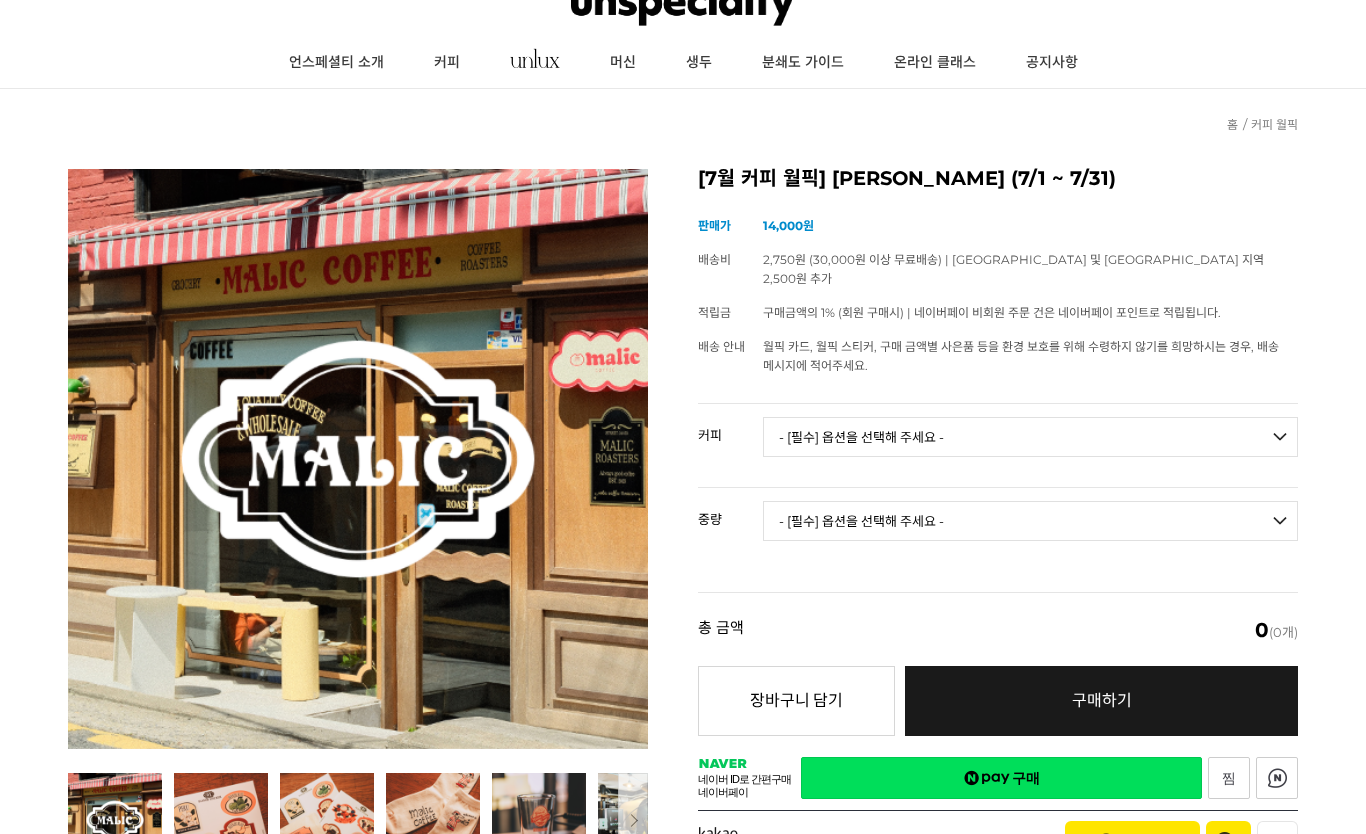 select on "프루티 블렌드" 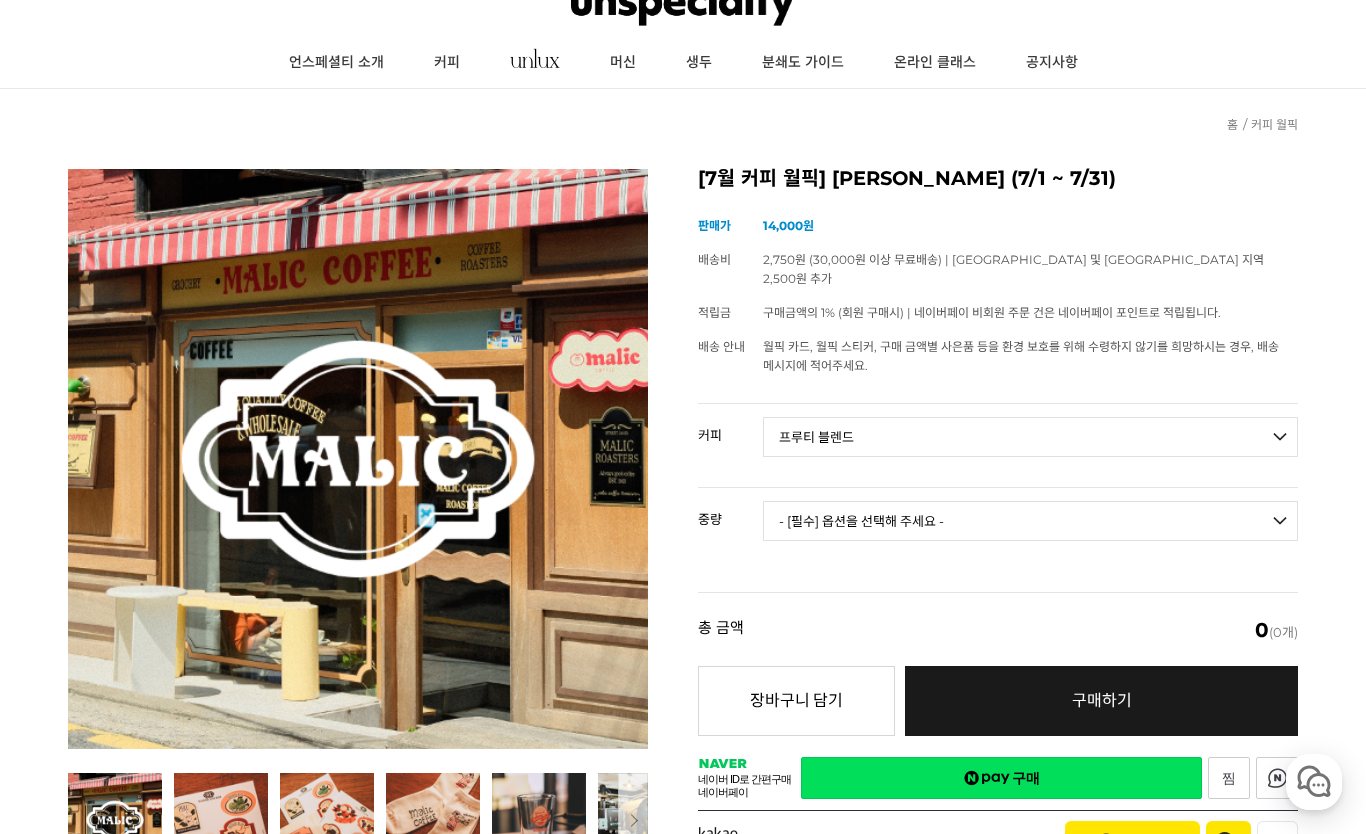 scroll, scrollTop: 0, scrollLeft: 0, axis: both 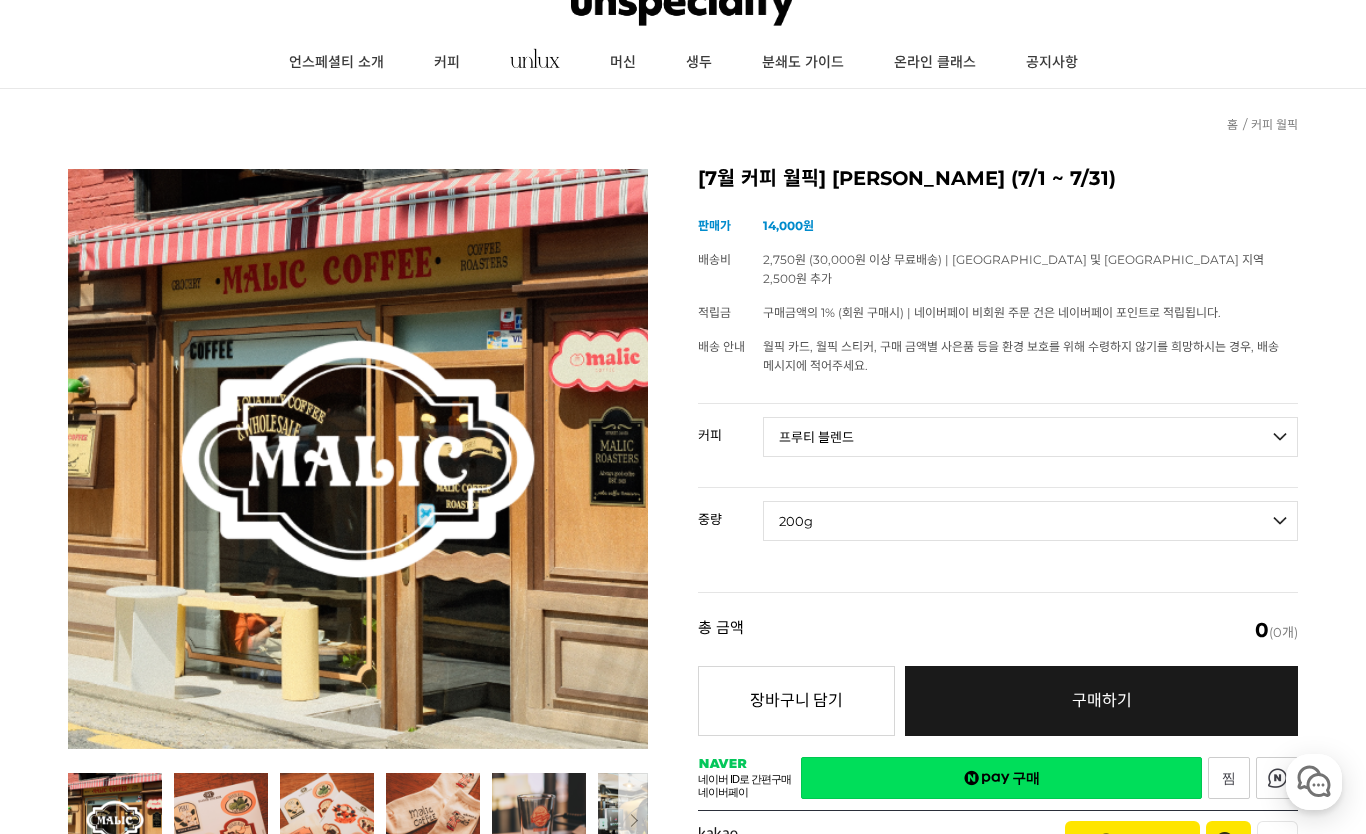 select on "*" 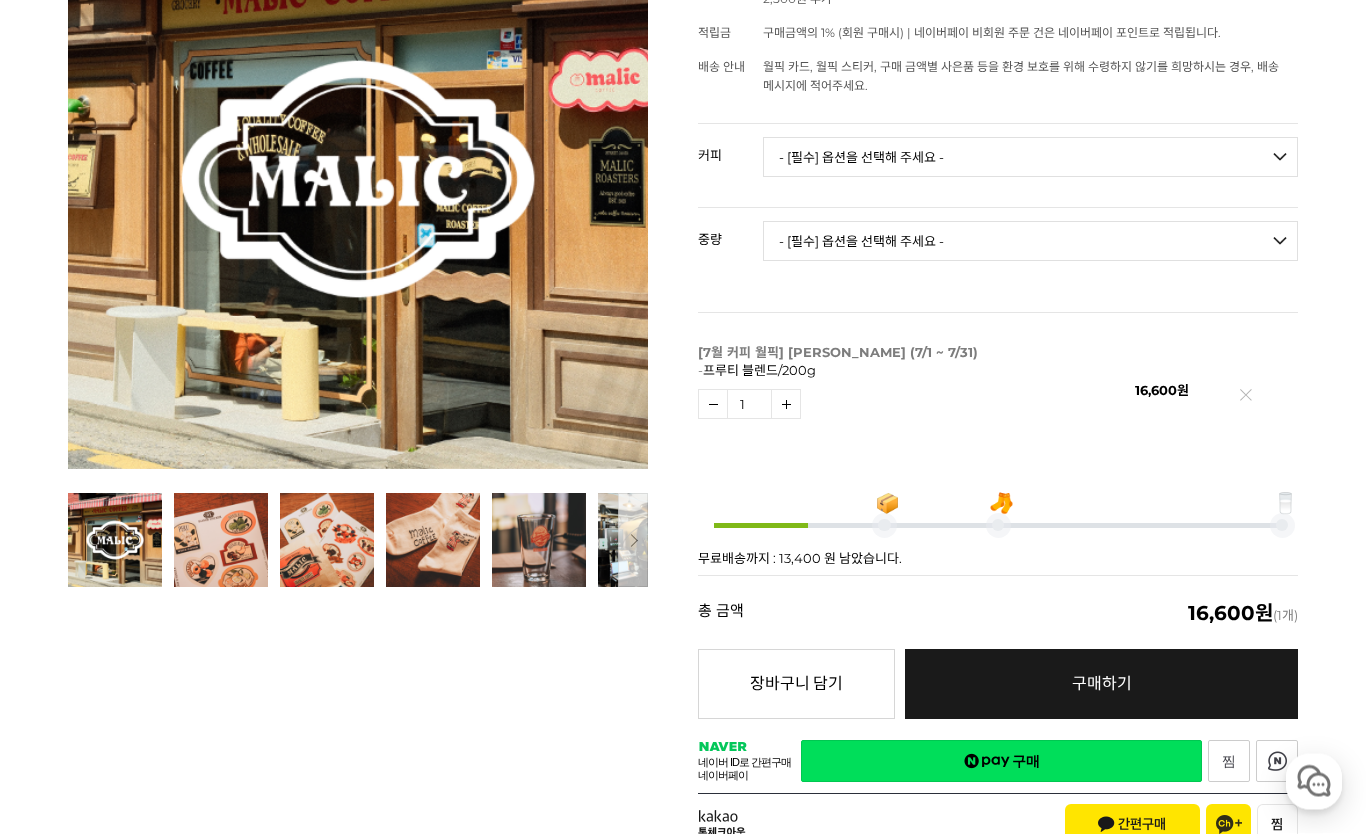 scroll, scrollTop: 198, scrollLeft: 0, axis: vertical 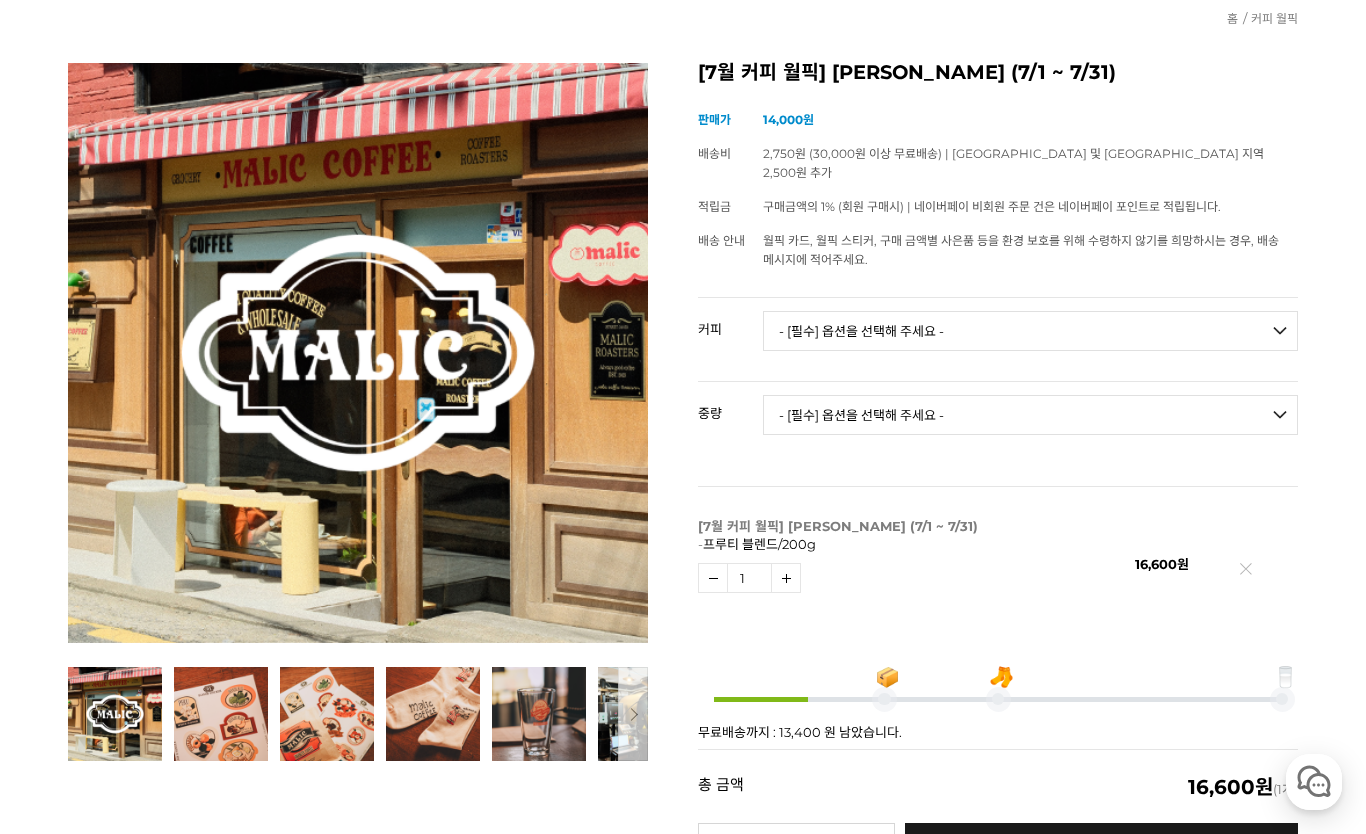 click on "- [필수] 옵션을 선택해 주세요 - ------------------- 200g 500g 1kg" at bounding box center (1030, 415) 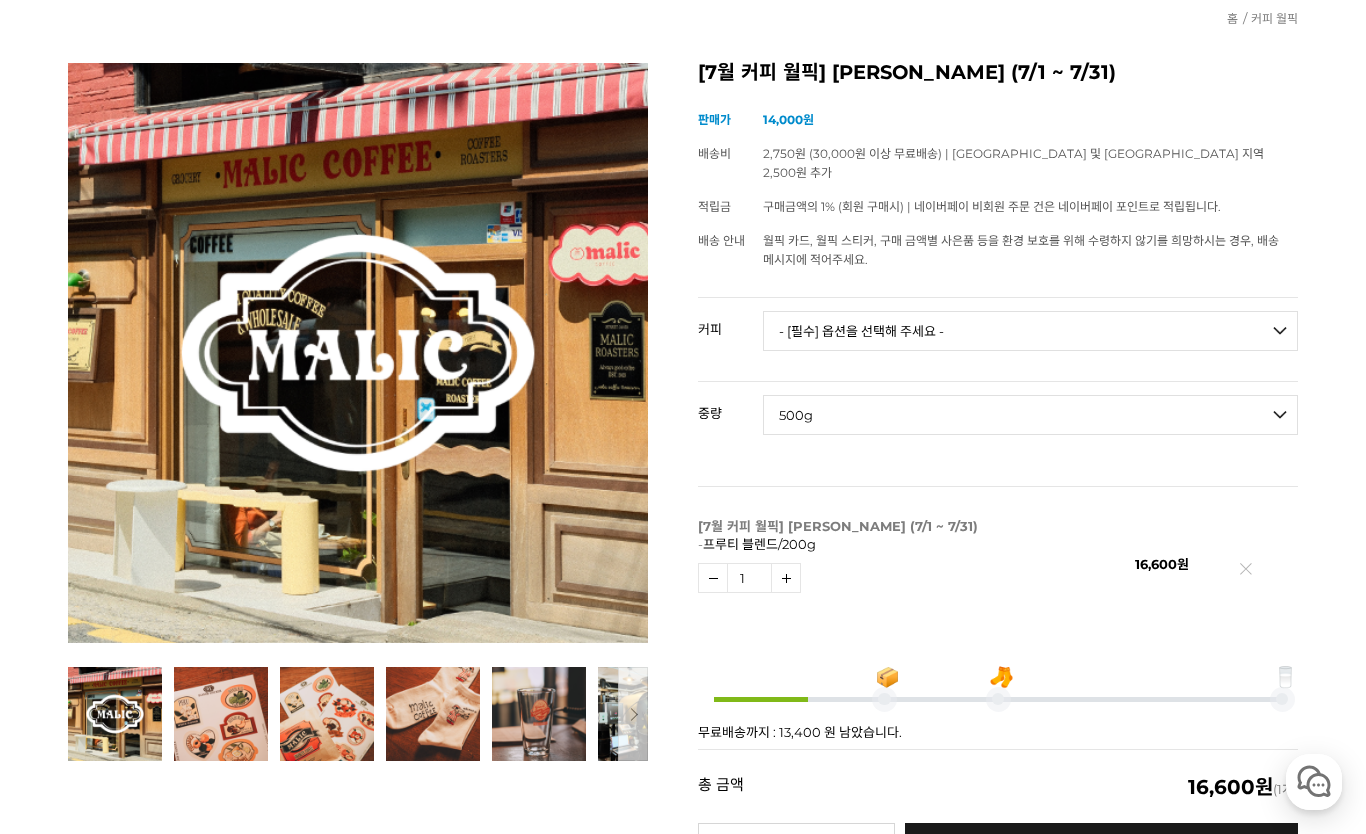 select on "*" 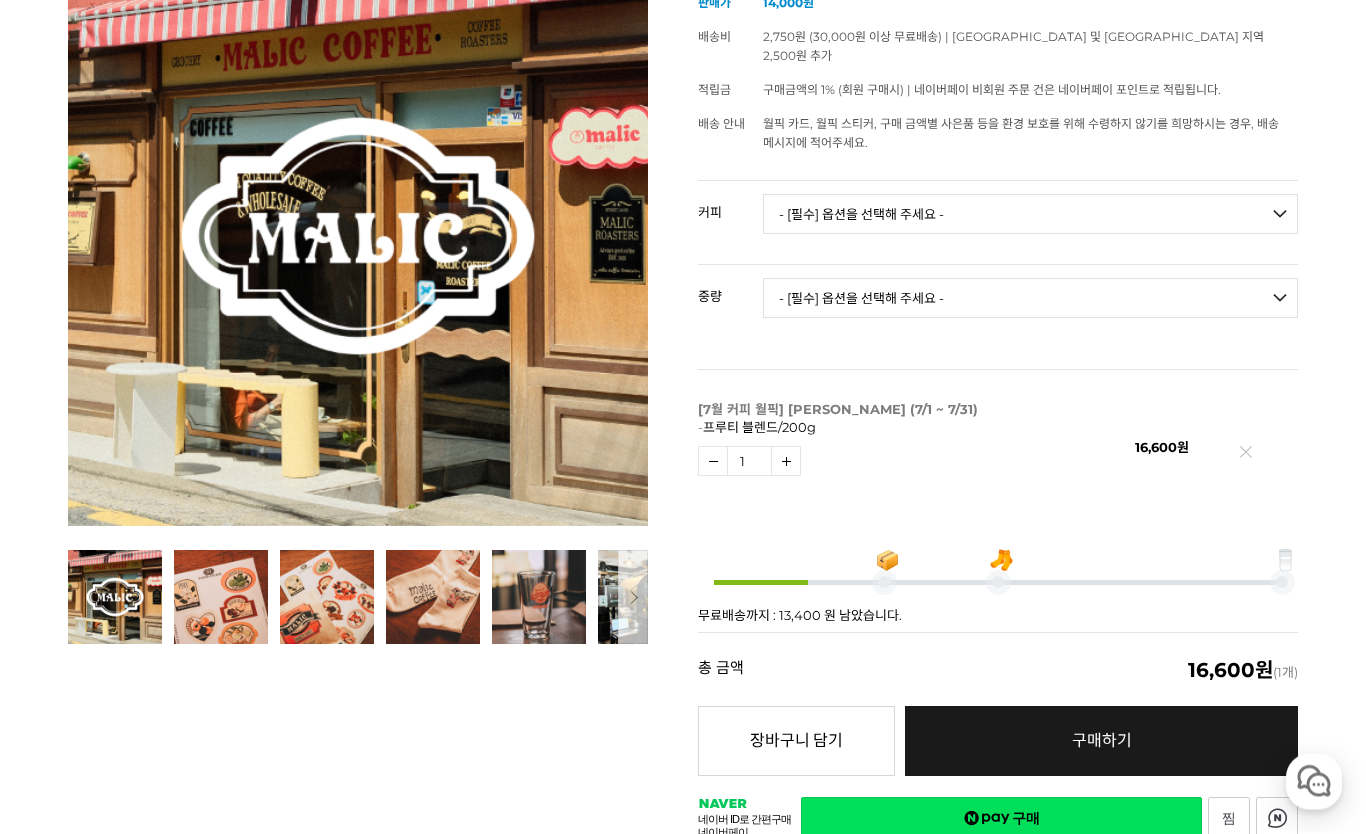 scroll, scrollTop: 315, scrollLeft: 0, axis: vertical 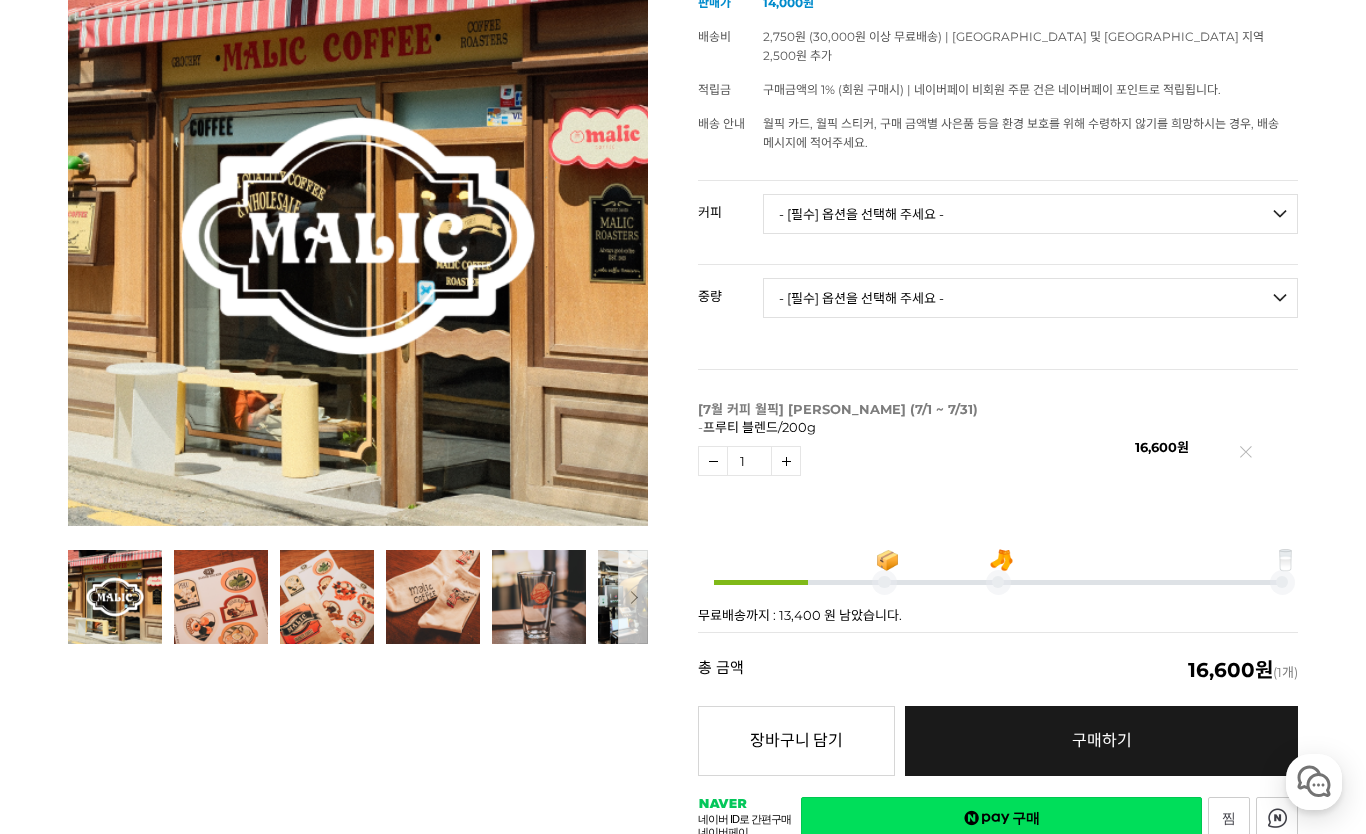 click on "- [필수] 옵션을 선택해 주세요 - ------------------- 언스페셜티 분쇄도 가이드 종이(주문 1개당 최대 1개 제공) 그레이프 쥬스 (언스페셜티 블렌드) 애플 쥬스 (언스페셜티 블렌드) 허니 자몽 쥬스 (언스페셜티 블렌드) [기획상품] 2024 Best of Panama 3종 10g 레시피팩 프루티 블렌드 마일드 블렌드 모닝 블렌드 #1 탄자니아 아카시아 힐스 게이샤 AA 풀리 워시드 [품절] #2 콜롬비아 포파얀 슈가케인 디카페인 #3 에티오피아 알로 타미루 미리가 74158 워시드 #4 에티오피아 첼베사 워시드 디카페인 #5 케냐 뚱구리 AB 풀리 워시드 [품절] #6 에티오피아 버그 우 셀렉션 에얼룸 내추럴 (Lot2) #7 에티오피아 알로 타미루 무라고 74158 클래식 워시드 #8 케냐 은가라투아 AB 워시드 (Lot 159) [품절] [7.4 오픈] #9 온두라스 마리사벨 카바예로 파카마라 워시드 #24 페루 알토 미라도르 게이샤 워시드" at bounding box center (1030, 214) 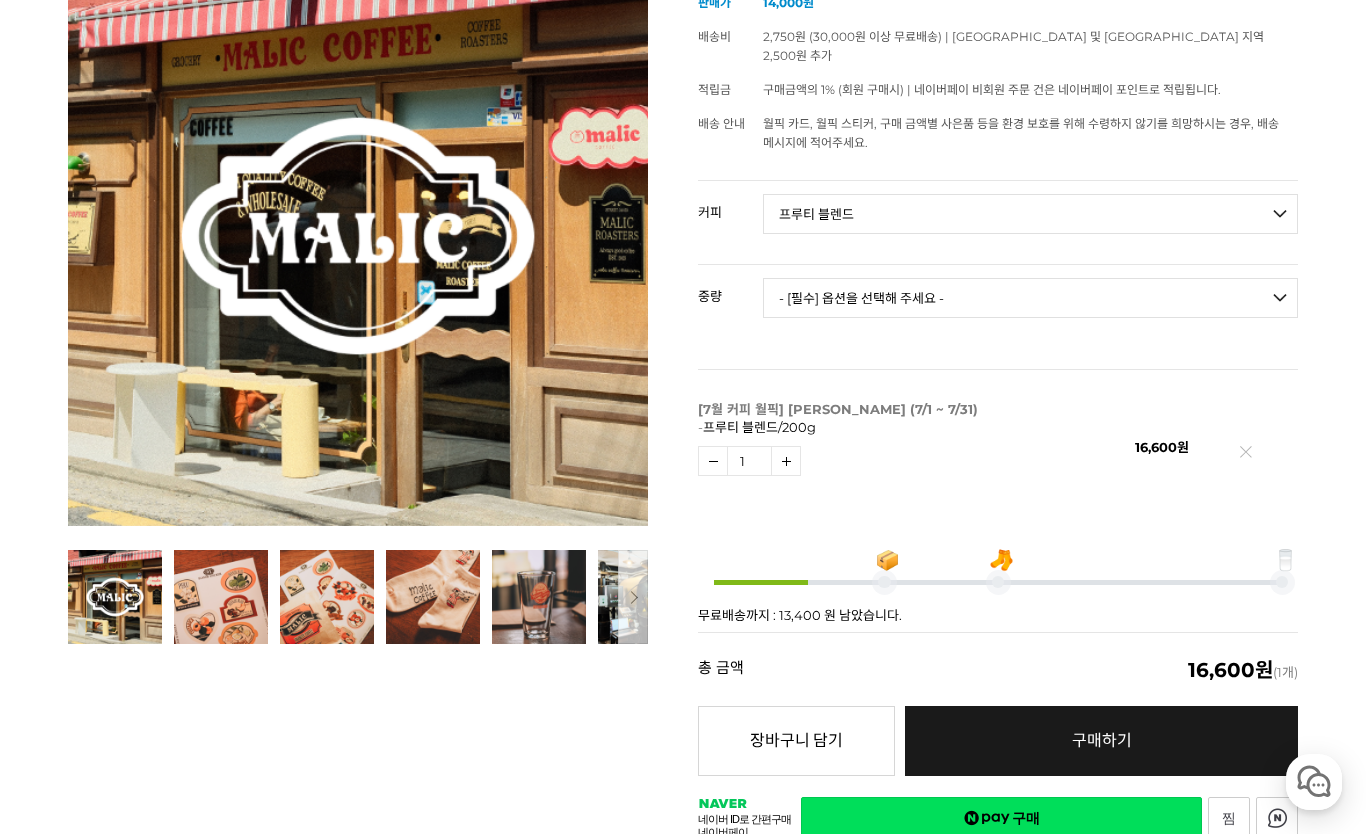 click on "- [필수] 옵션을 선택해 주세요 - ------------------- 200g 500g 1kg" at bounding box center (1030, 298) 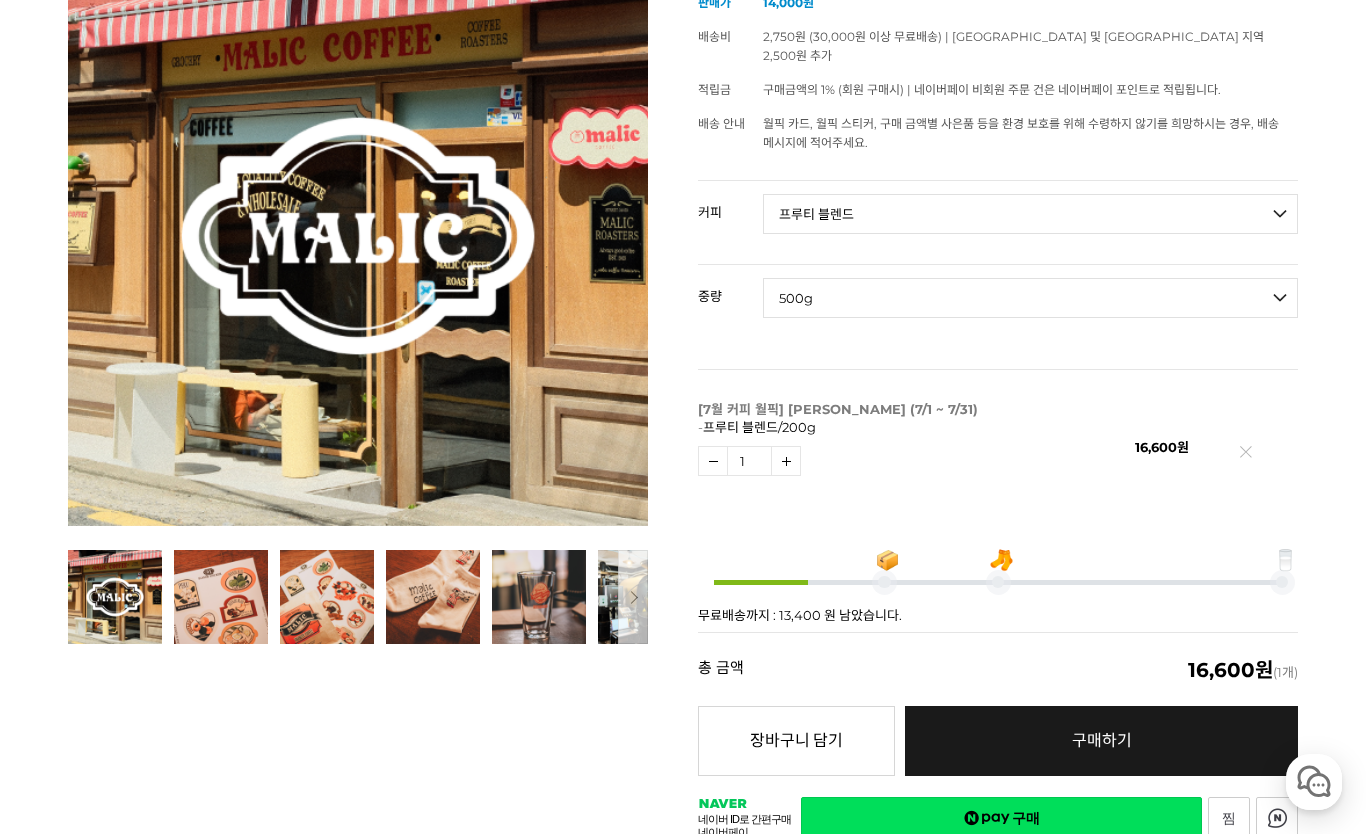 select on "*" 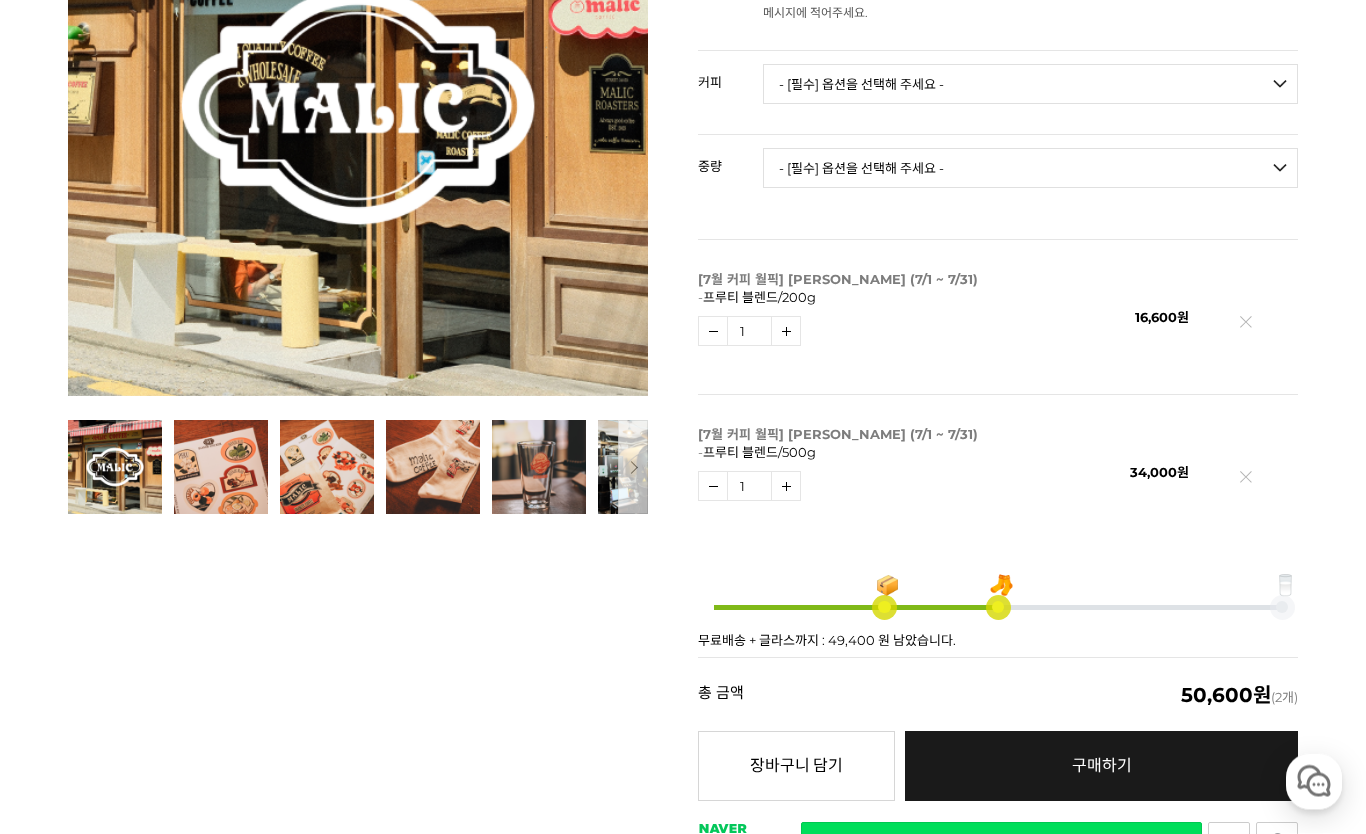 scroll, scrollTop: 446, scrollLeft: 0, axis: vertical 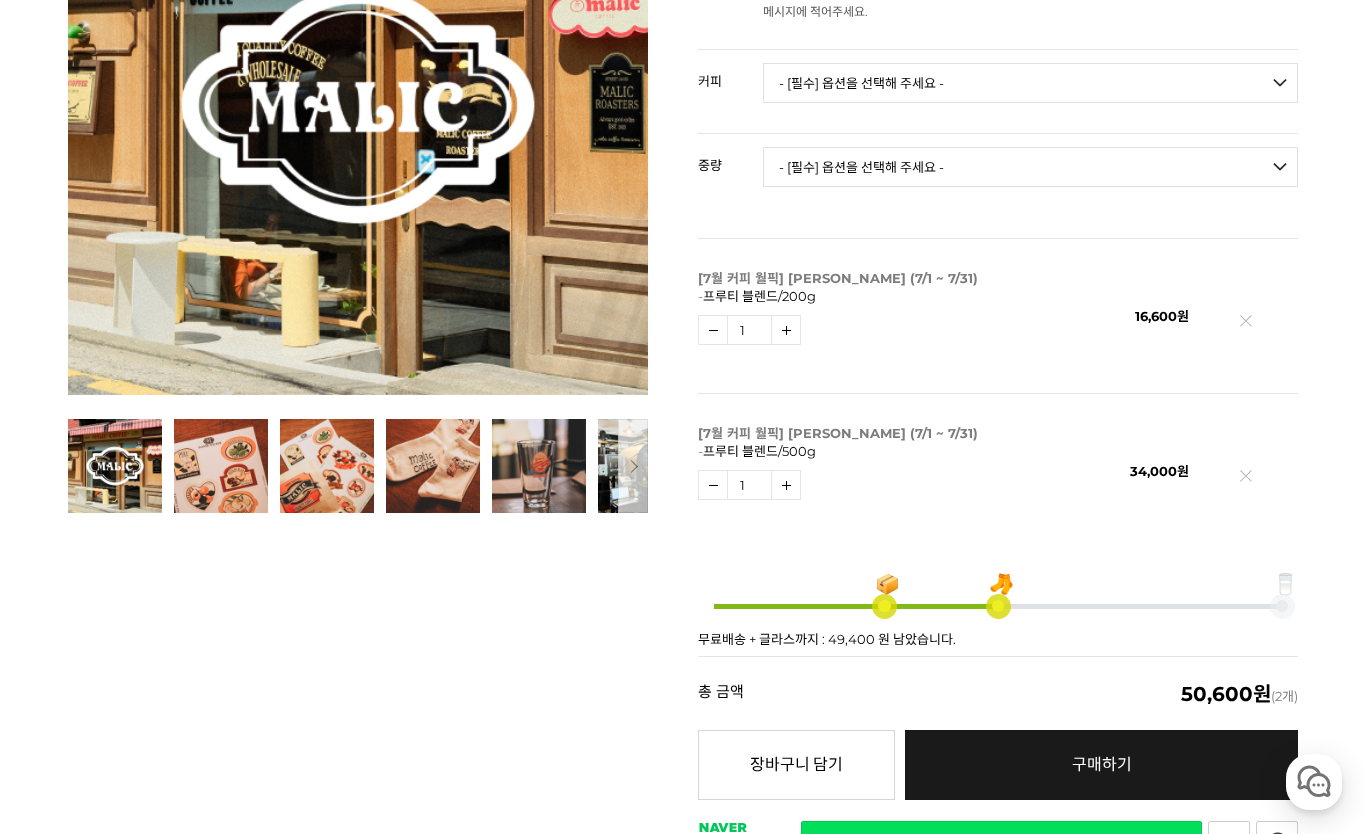 click at bounding box center [1245, 480] 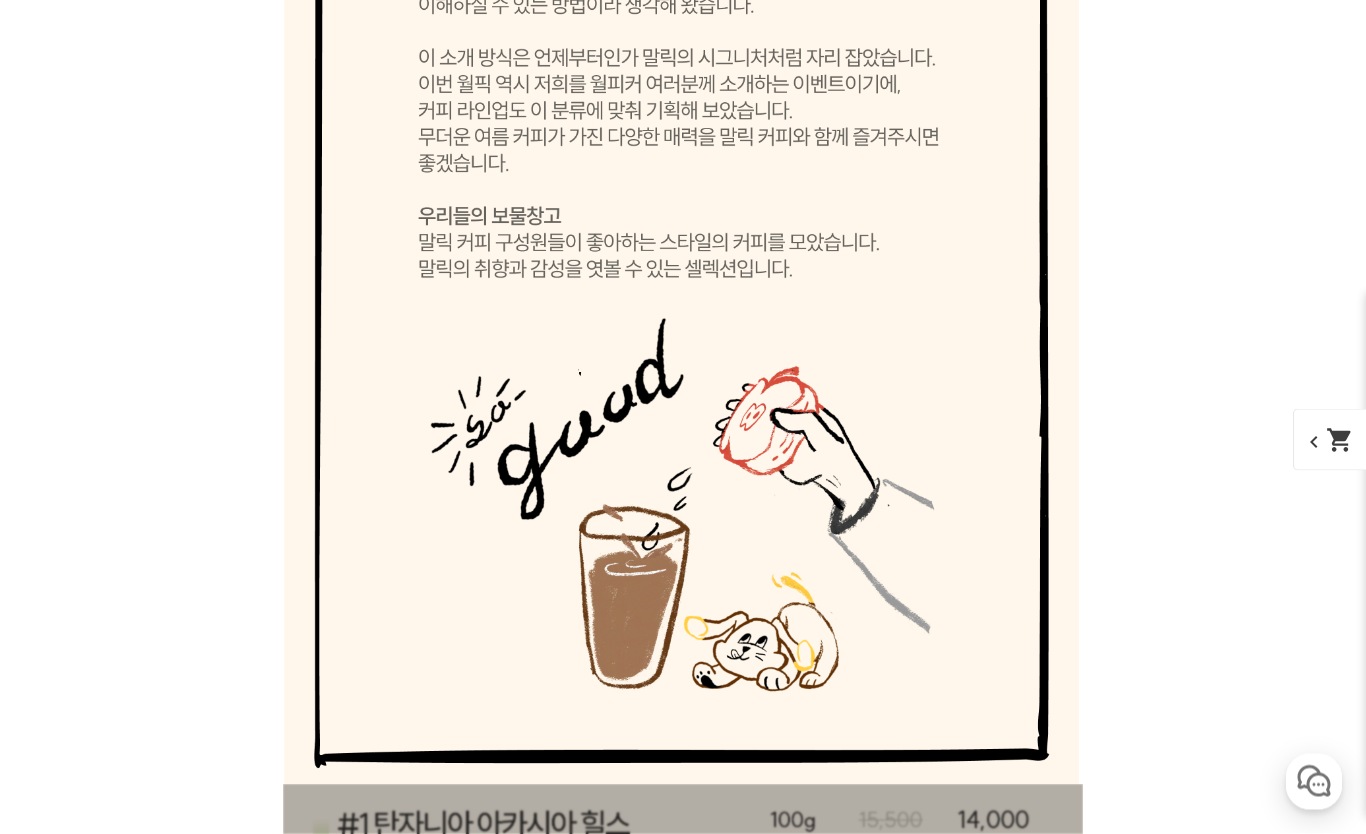 scroll, scrollTop: 6411, scrollLeft: 0, axis: vertical 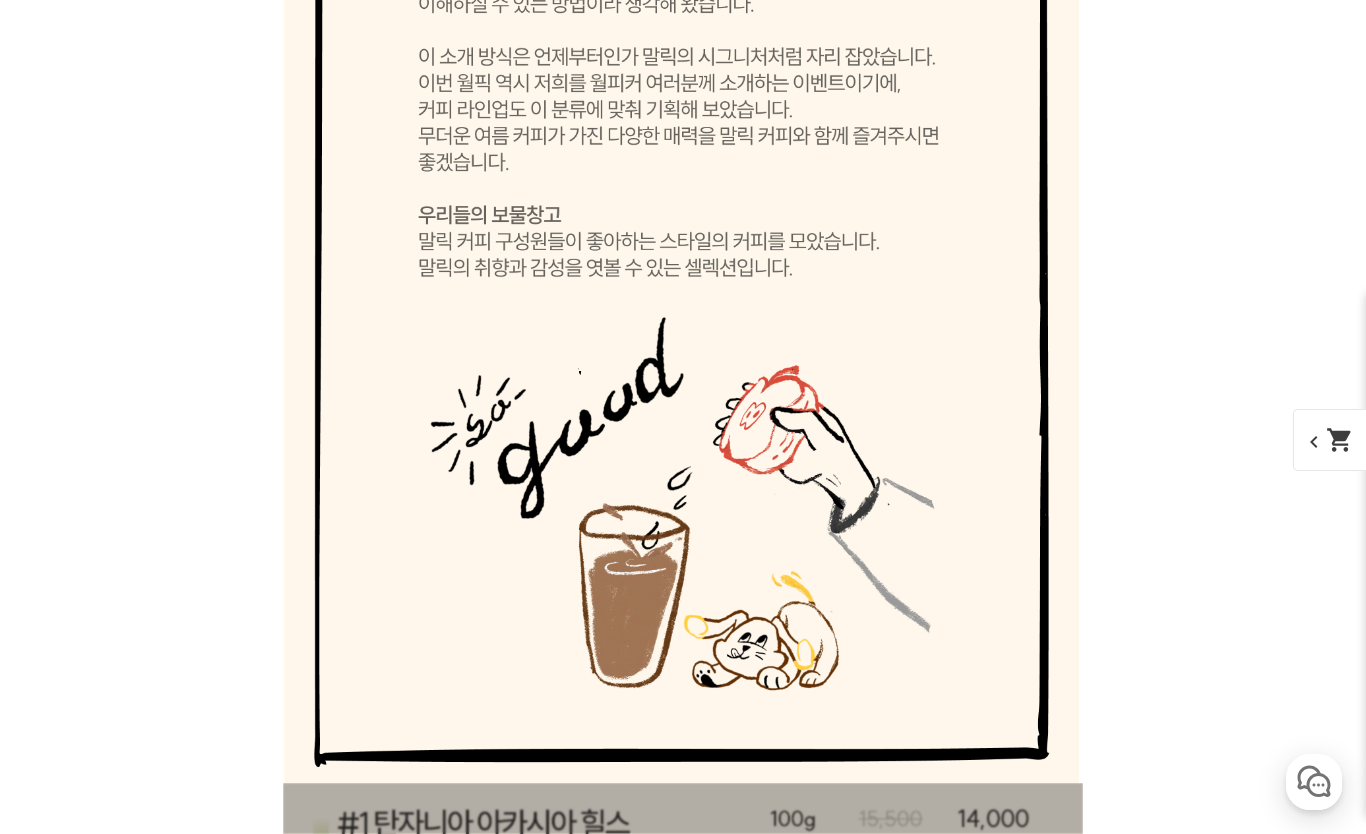 click on "expand_more" at bounding box center [683, -486] 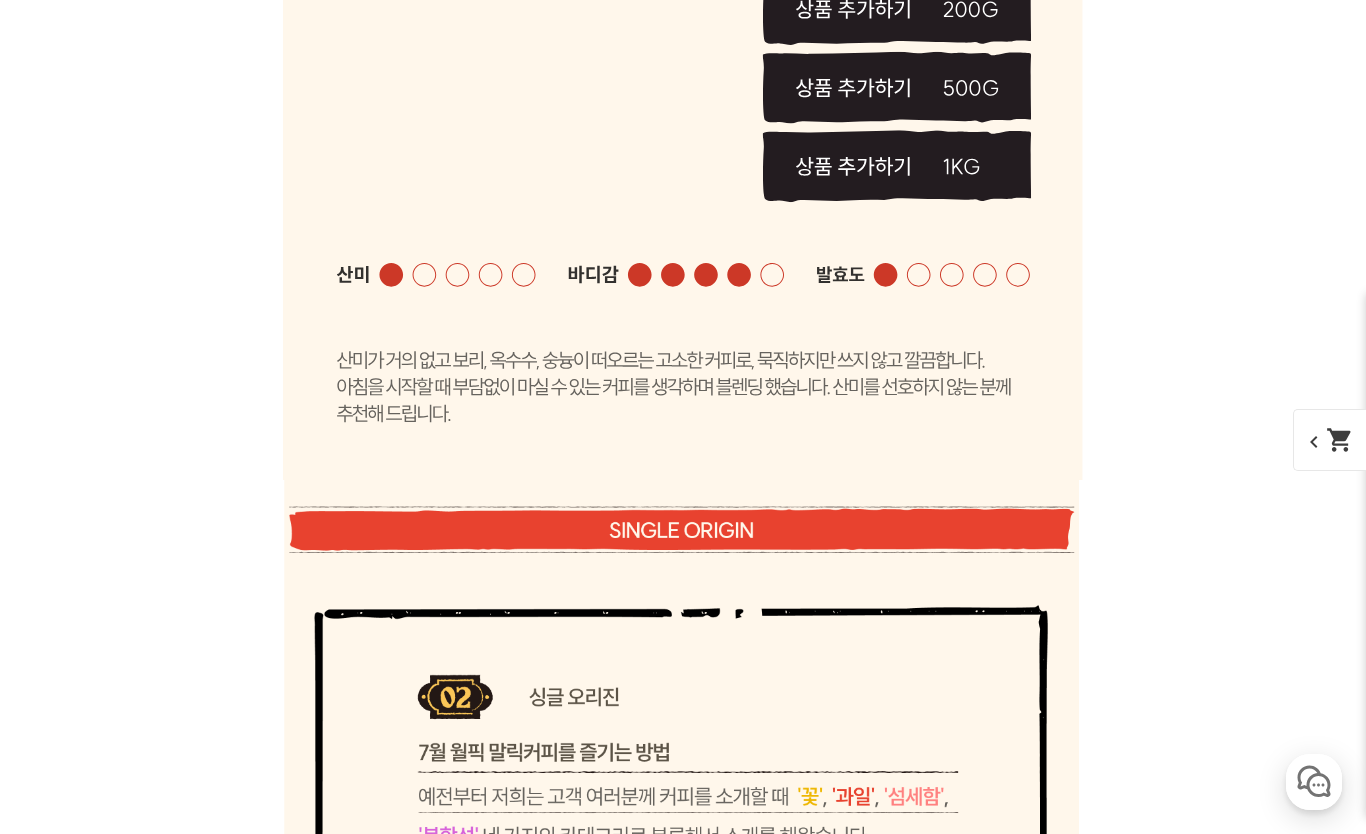 click at bounding box center [683, -490] 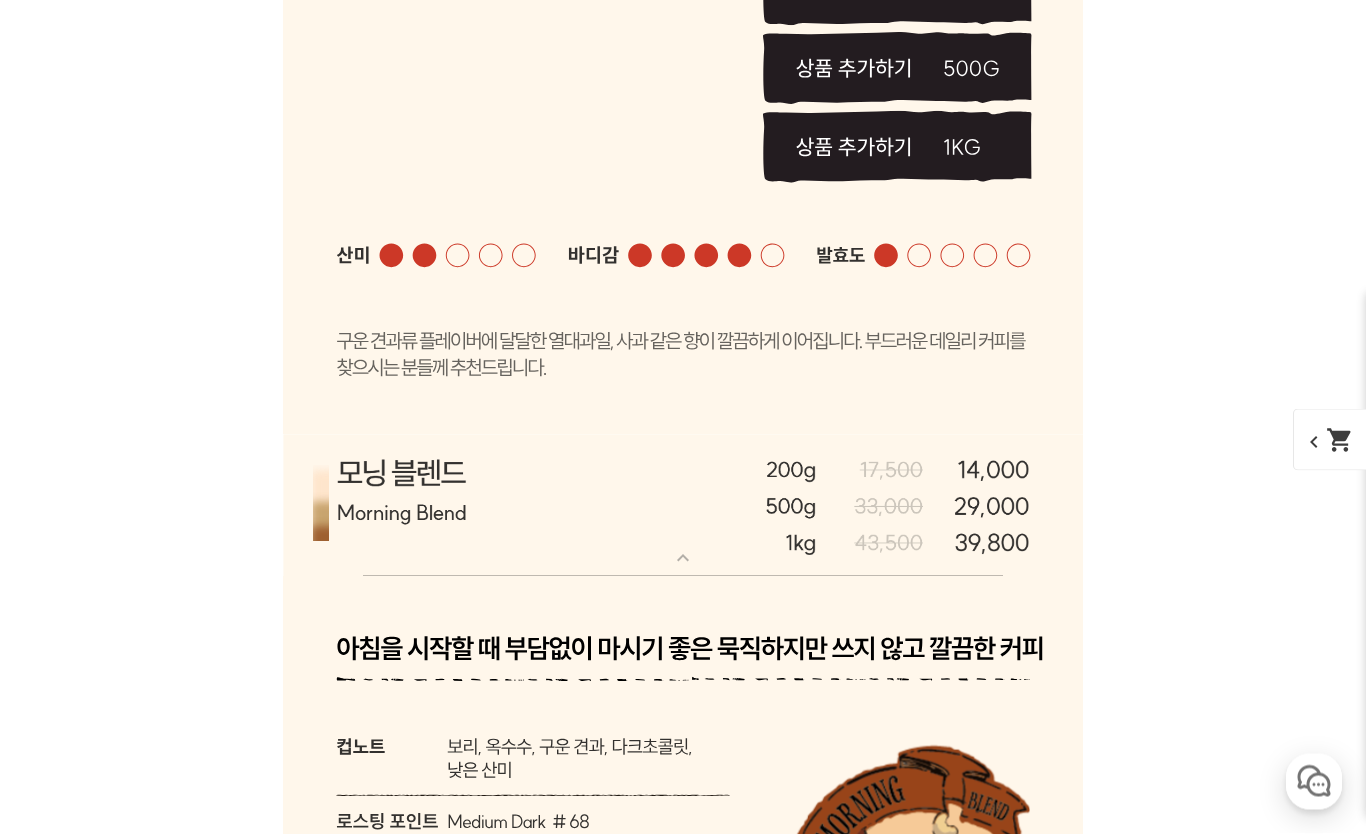 click at bounding box center (683, -509) 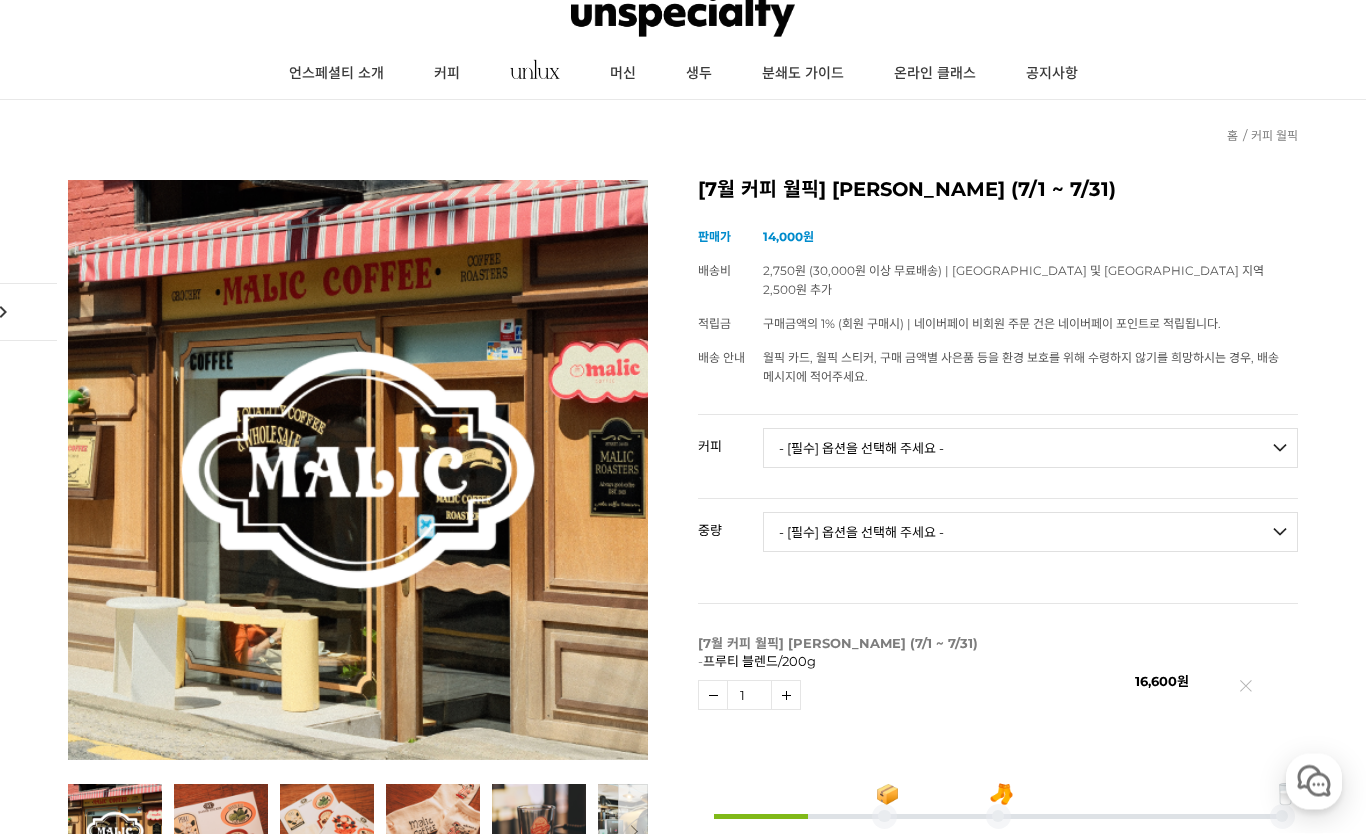 scroll, scrollTop: 113, scrollLeft: 0, axis: vertical 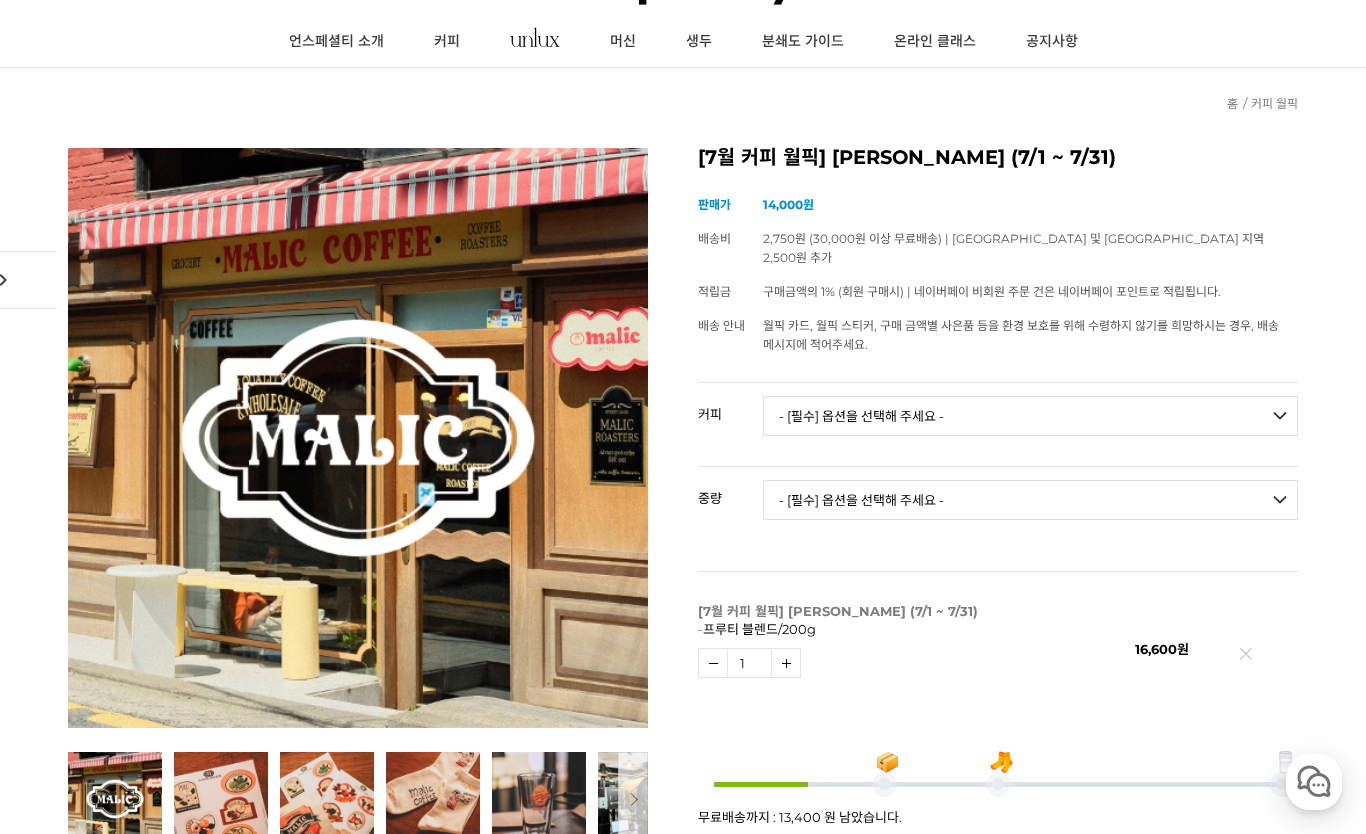 click on "- [필수] 옵션을 선택해 주세요 - ------------------- 언스페셜티 분쇄도 가이드 종이(주문 1개당 최대 1개 제공) 그레이프 쥬스 (언스페셜티 블렌드) 애플 쥬스 (언스페셜티 블렌드) 허니 자몽 쥬스 (언스페셜티 블렌드) [기획상품] 2024 Best of Panama 3종 10g 레시피팩 프루티 블렌드 마일드 블렌드 모닝 블렌드 #1 탄자니아 아카시아 힐스 게이샤 AA 풀리 워시드 [품절] #2 콜롬비아 포파얀 슈가케인 디카페인 #3 에티오피아 알로 타미루 미리가 74158 워시드 #4 에티오피아 첼베사 워시드 디카페인 #5 케냐 뚱구리 AB 풀리 워시드 [품절] #6 에티오피아 버그 우 셀렉션 에얼룸 내추럴 (Lot2) #7 에티오피아 알로 타미루 무라고 74158 클래식 워시드 #8 케냐 은가라투아 AB 워시드 (Lot 159) [품절] [7.4 오픈] #9 온두라스 마리사벨 카바예로 파카마라 워시드 #24 페루 알토 미라도르 게이샤 워시드" at bounding box center [1030, 416] 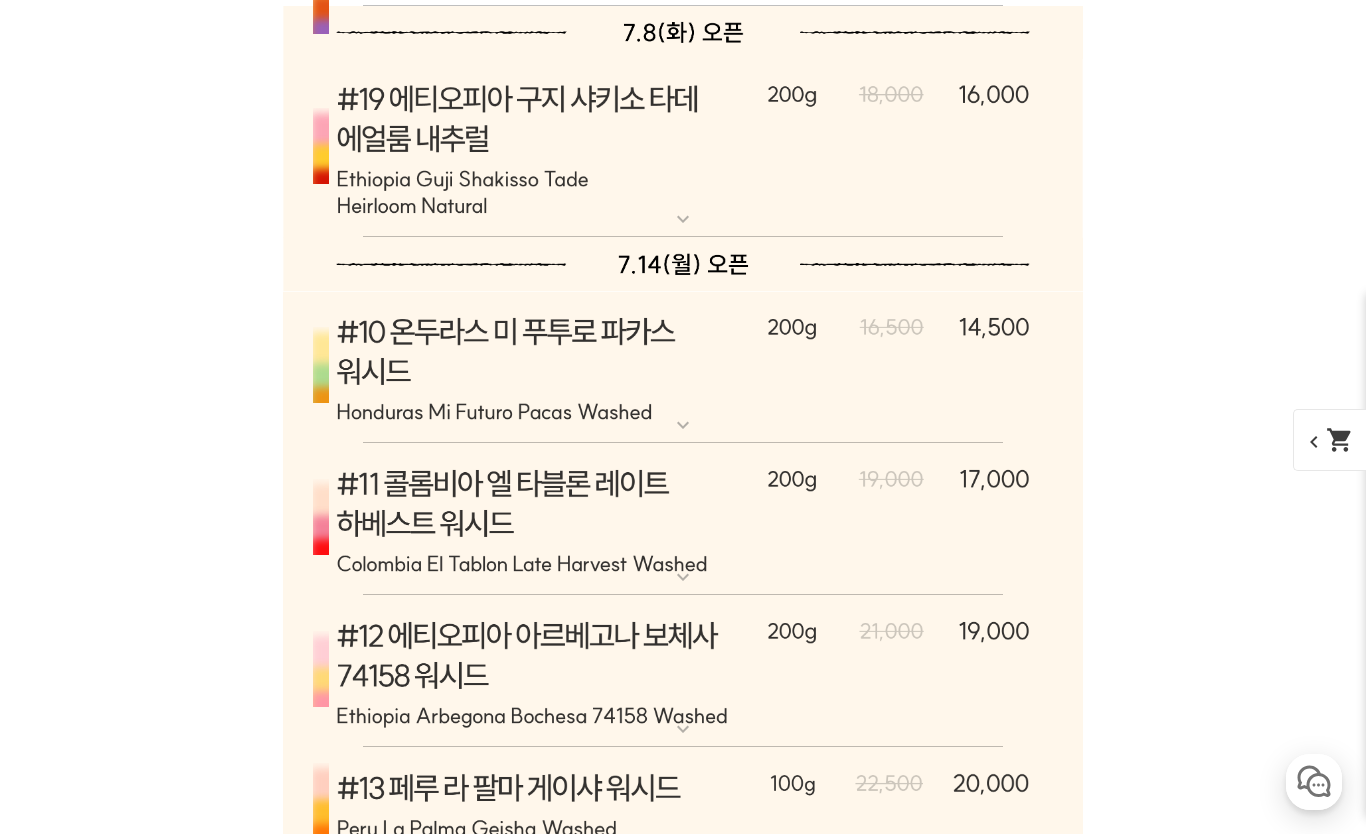 scroll, scrollTop: 10745, scrollLeft: 0, axis: vertical 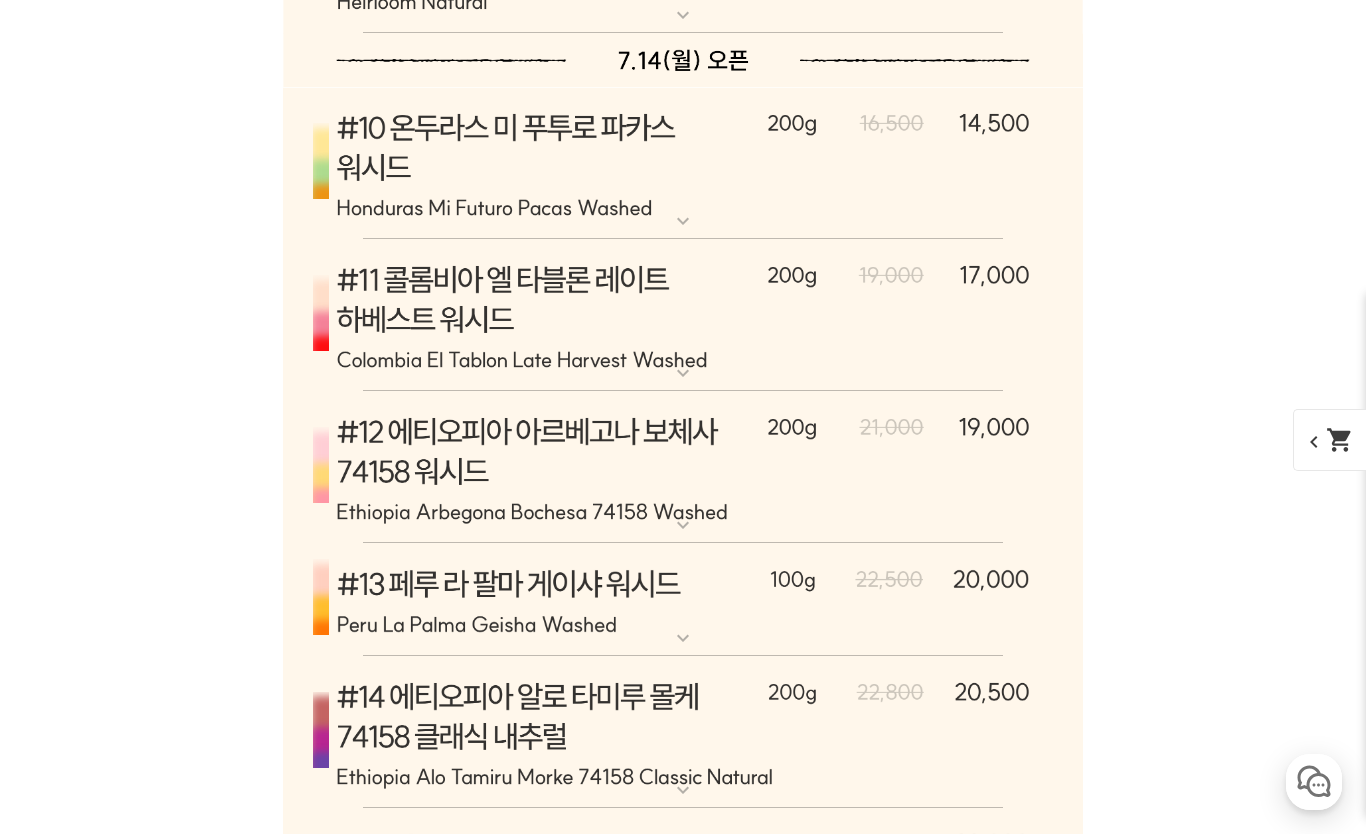 click at bounding box center [683, -333] 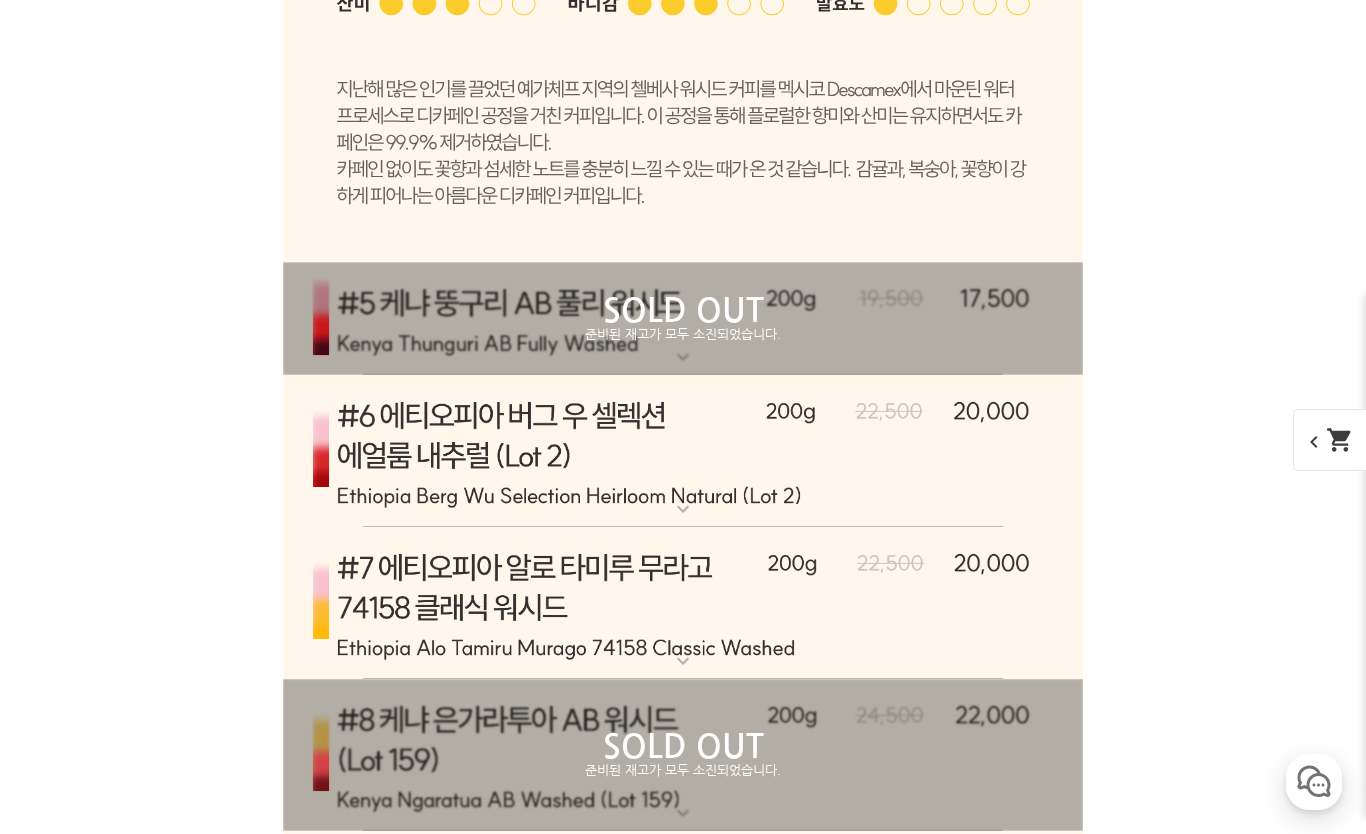 scroll, scrollTop: 11317, scrollLeft: 0, axis: vertical 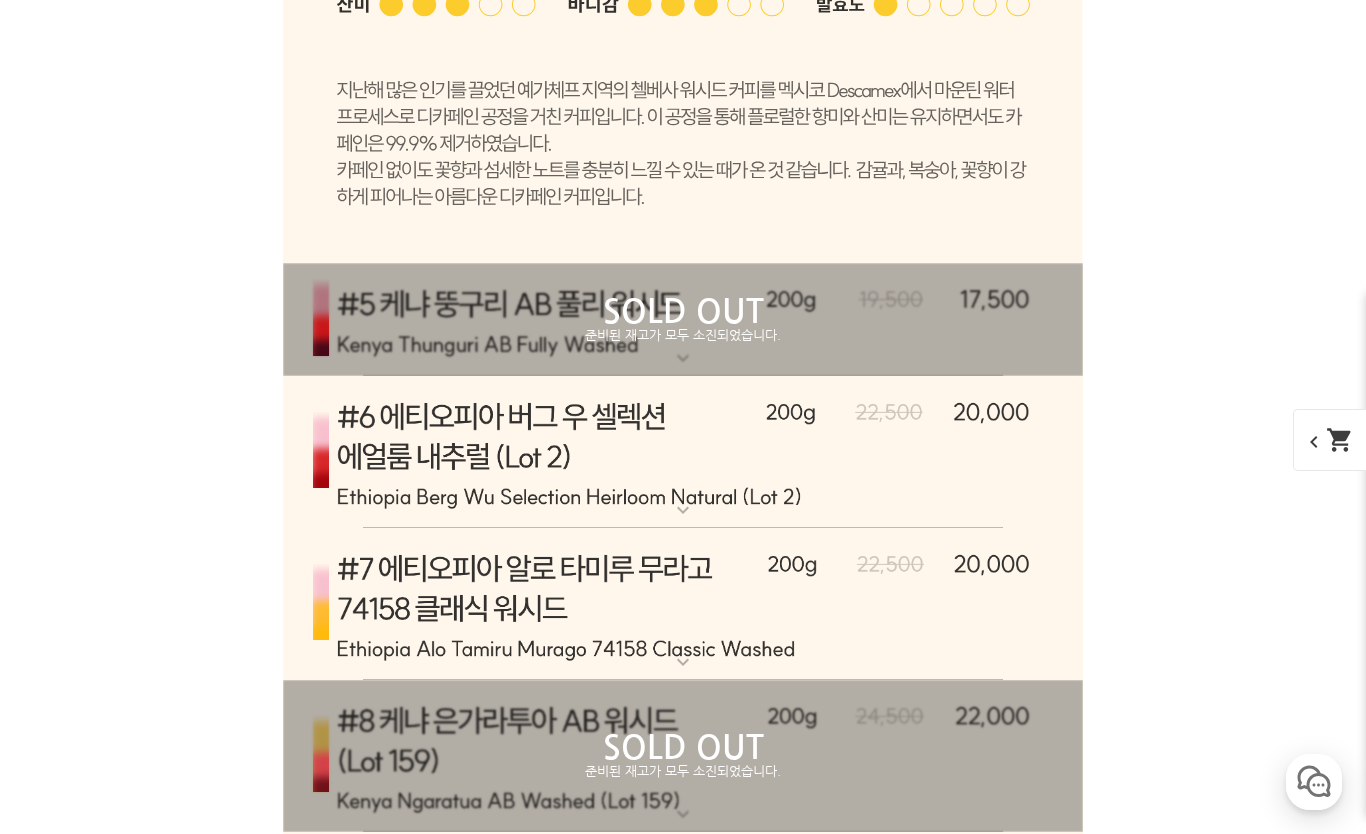 click at bounding box center (683, -700) 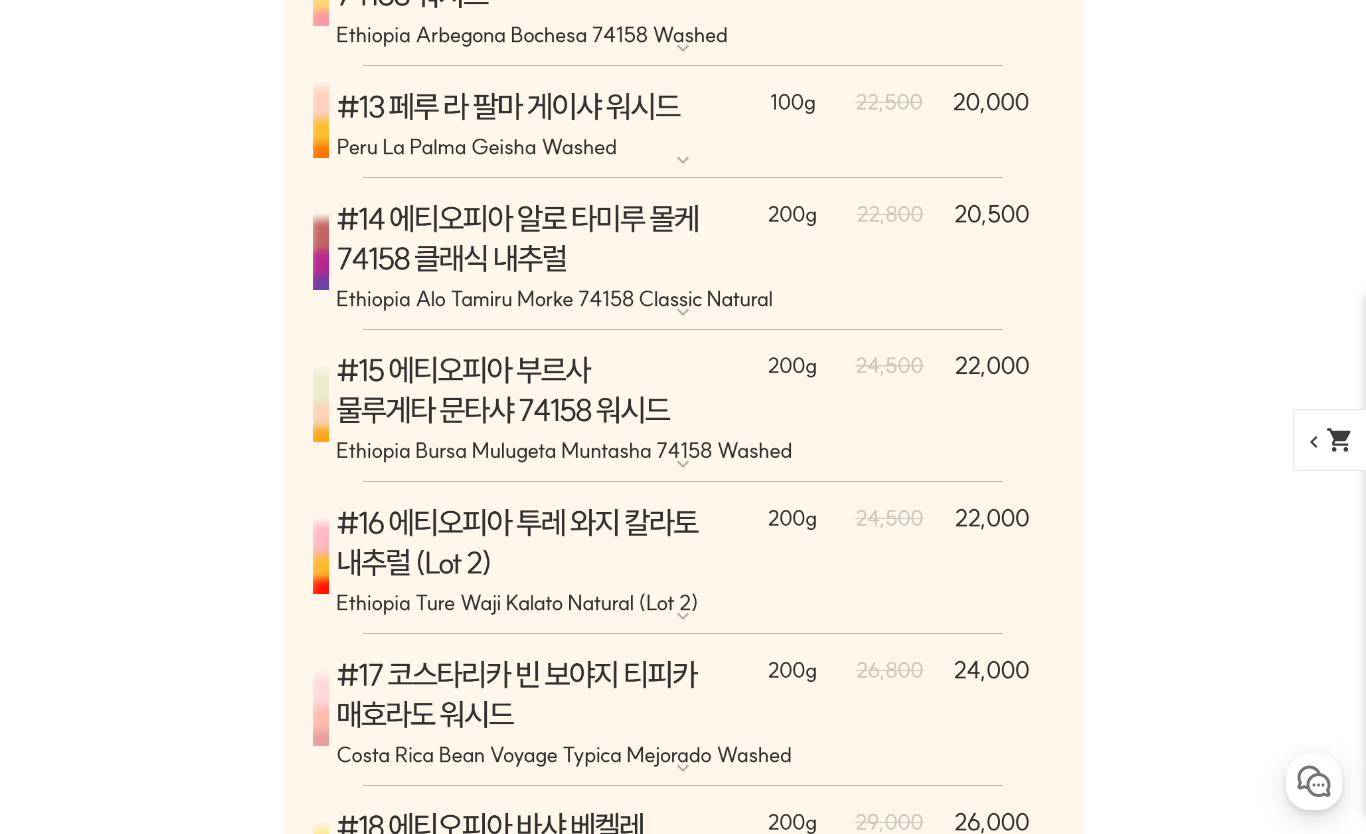 scroll, scrollTop: 12101, scrollLeft: 0, axis: vertical 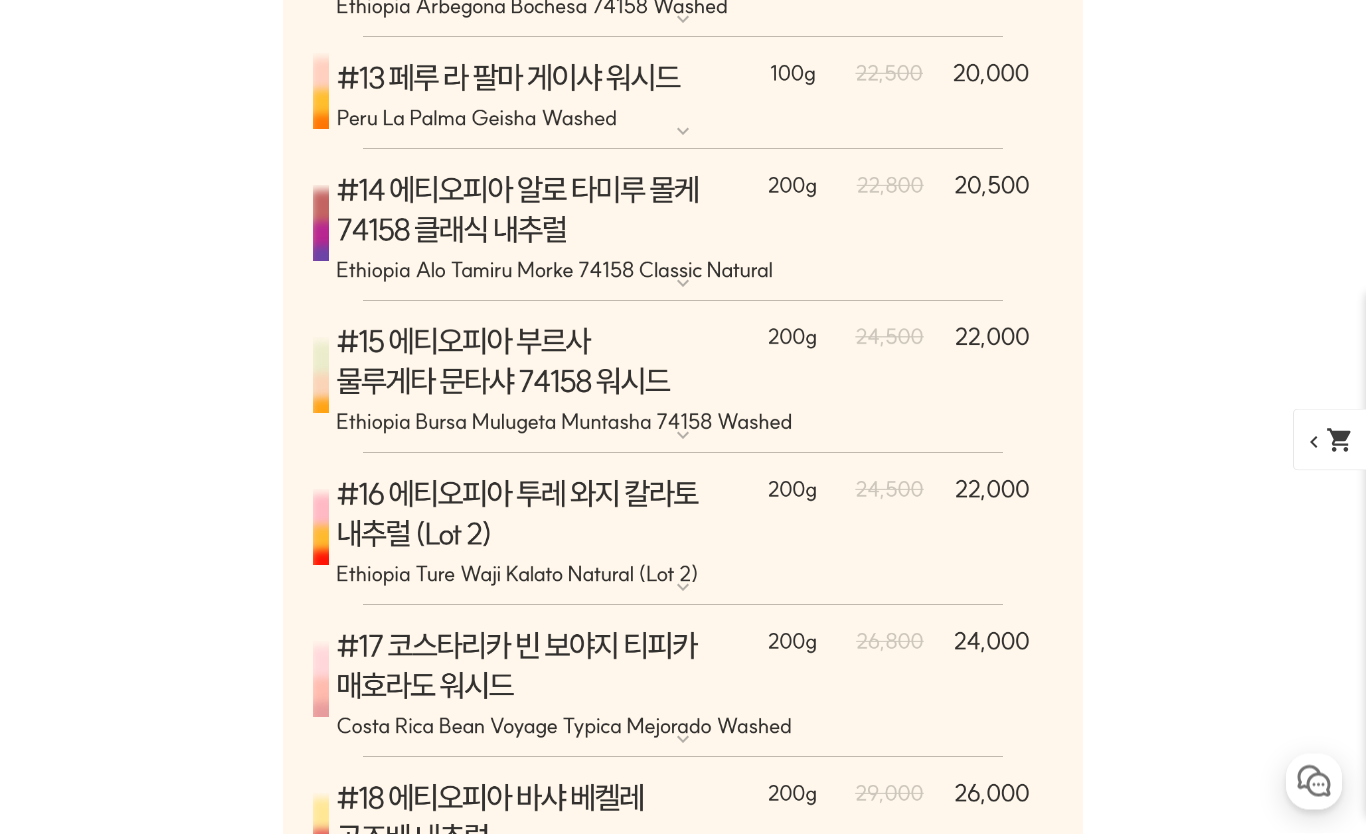 click at bounding box center (683, -561) 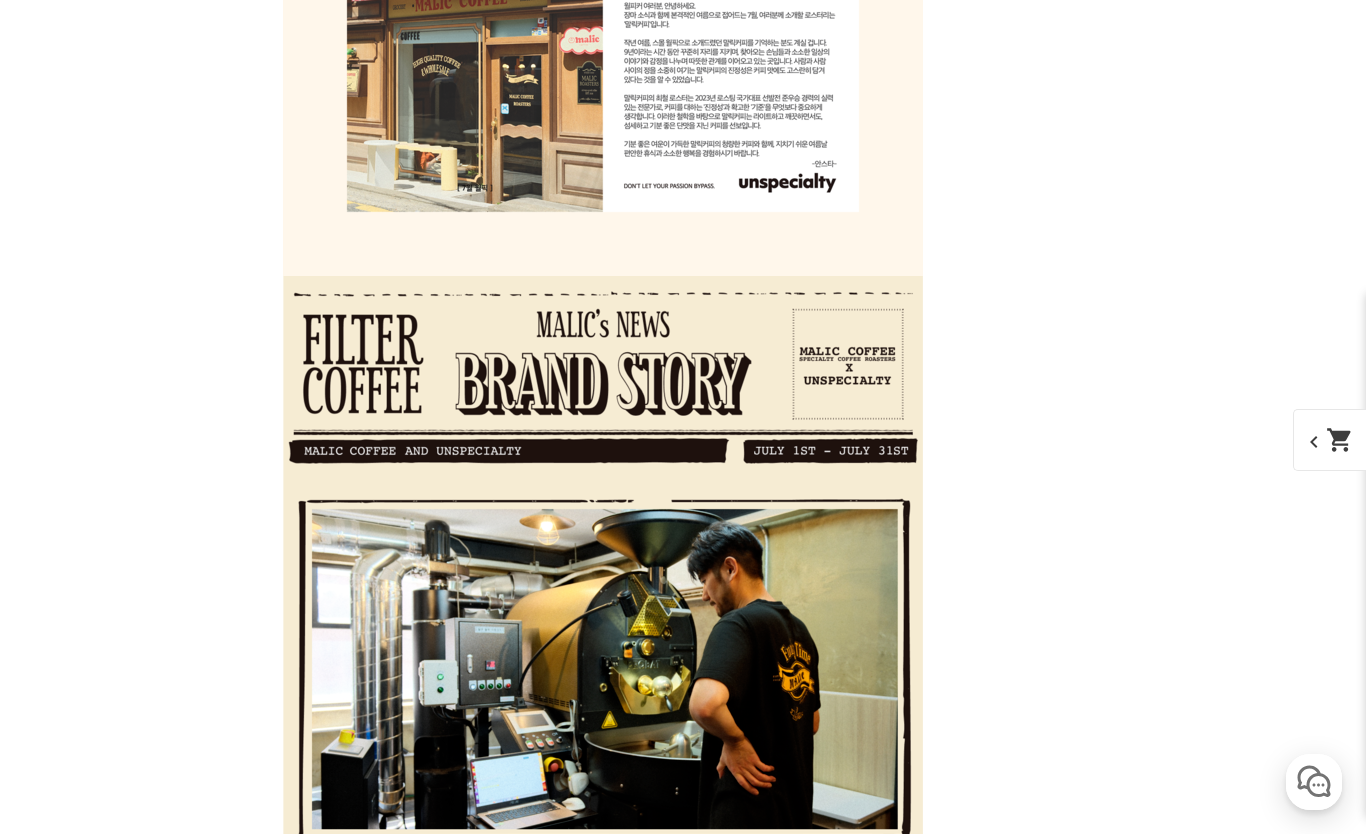 scroll, scrollTop: 0, scrollLeft: 0, axis: both 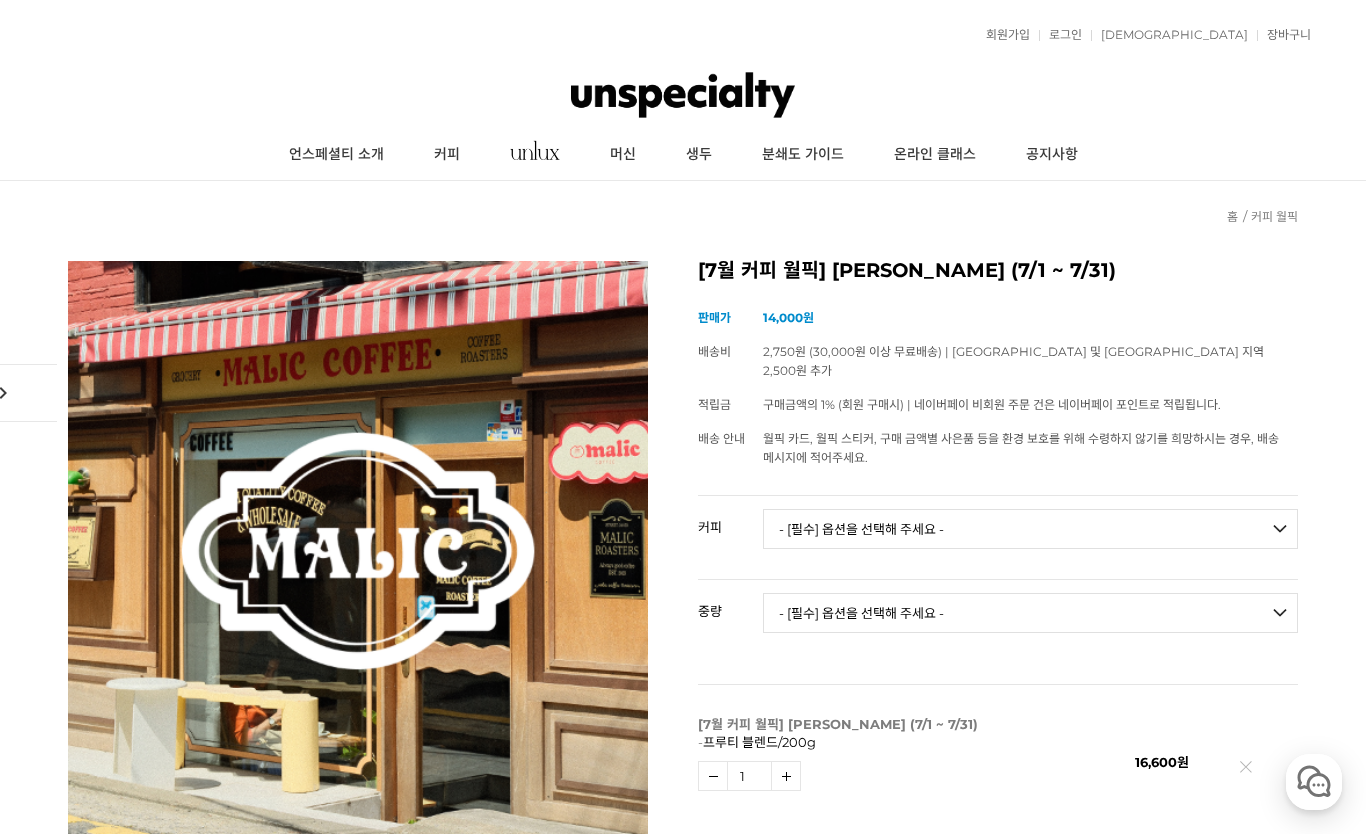 click on "- [필수] 옵션을 선택해 주세요 - ------------------- 언스페셜티 분쇄도 가이드 종이(주문 1개당 최대 1개 제공) 그레이프 쥬스 (언스페셜티 블렌드) 애플 쥬스 (언스페셜티 블렌드) 허니 자몽 쥬스 (언스페셜티 블렌드) [기획상품] 2024 Best of Panama 3종 10g 레시피팩 프루티 블렌드 마일드 블렌드 모닝 블렌드 #1 탄자니아 아카시아 힐스 게이샤 AA 풀리 워시드 [품절] #2 콜롬비아 포파얀 슈가케인 디카페인 #3 에티오피아 알로 타미루 미리가 74158 워시드 #4 에티오피아 첼베사 워시드 디카페인 #5 케냐 뚱구리 AB 풀리 워시드 [품절] #6 에티오피아 버그 우 셀렉션 에얼룸 내추럴 (Lot2) #7 에티오피아 알로 타미루 무라고 74158 클래식 워시드 #8 케냐 은가라투아 AB 워시드 (Lot 159) [품절] [7.4 오픈] #9 온두라스 마리사벨 카바예로 파카마라 워시드 #24 페루 알토 미라도르 게이샤 워시드" at bounding box center [1030, 529] 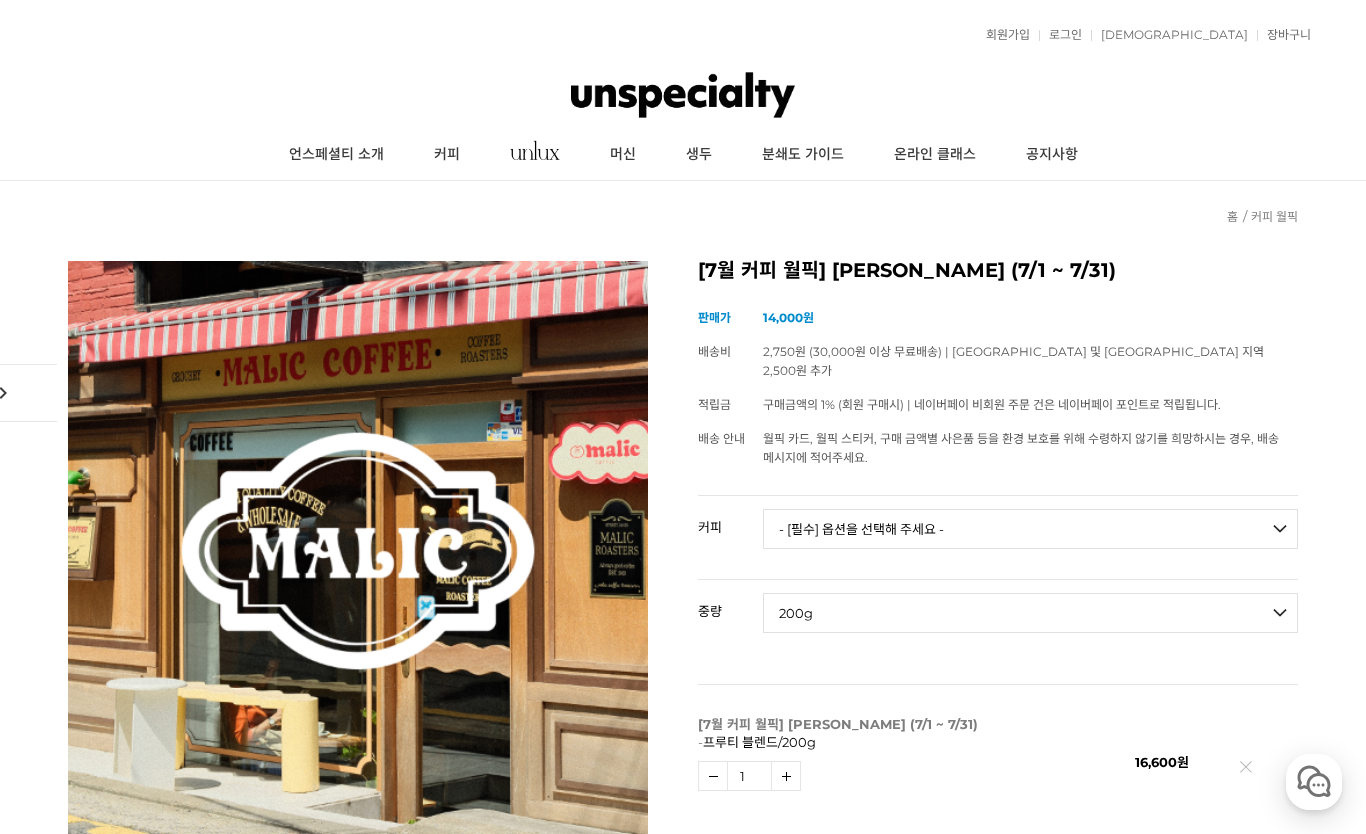 select on "*" 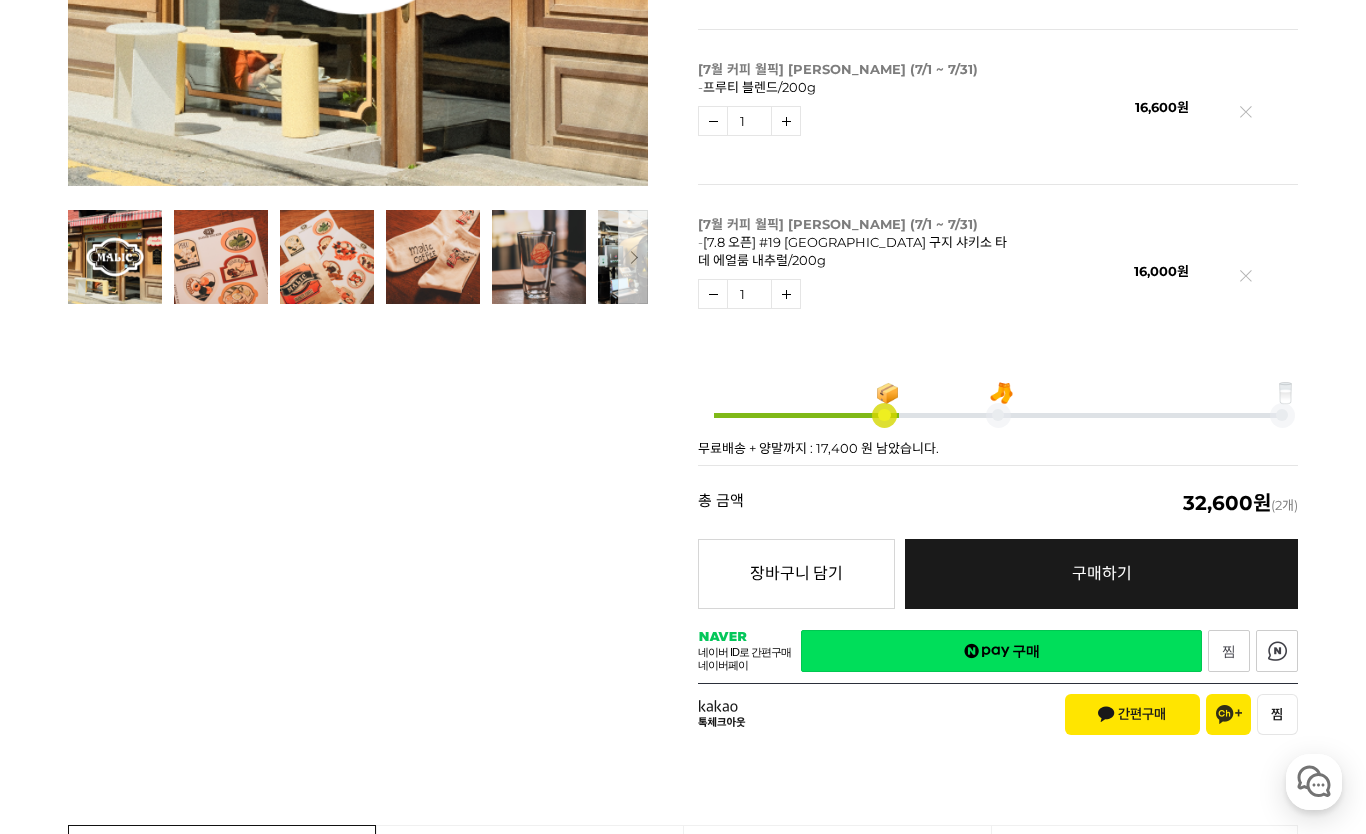 scroll, scrollTop: 660, scrollLeft: 0, axis: vertical 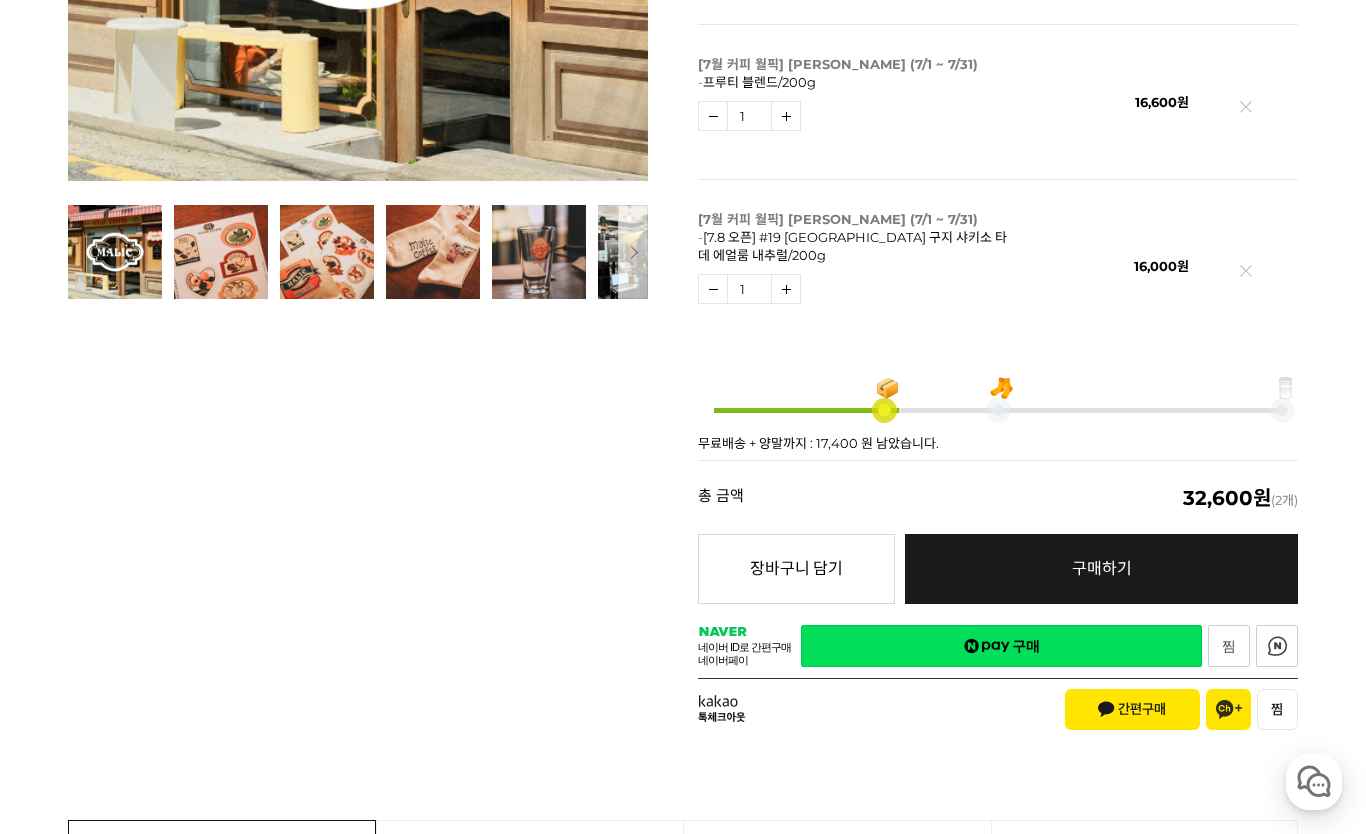 click on "네이버페이 구매" at bounding box center [1001, 646] 